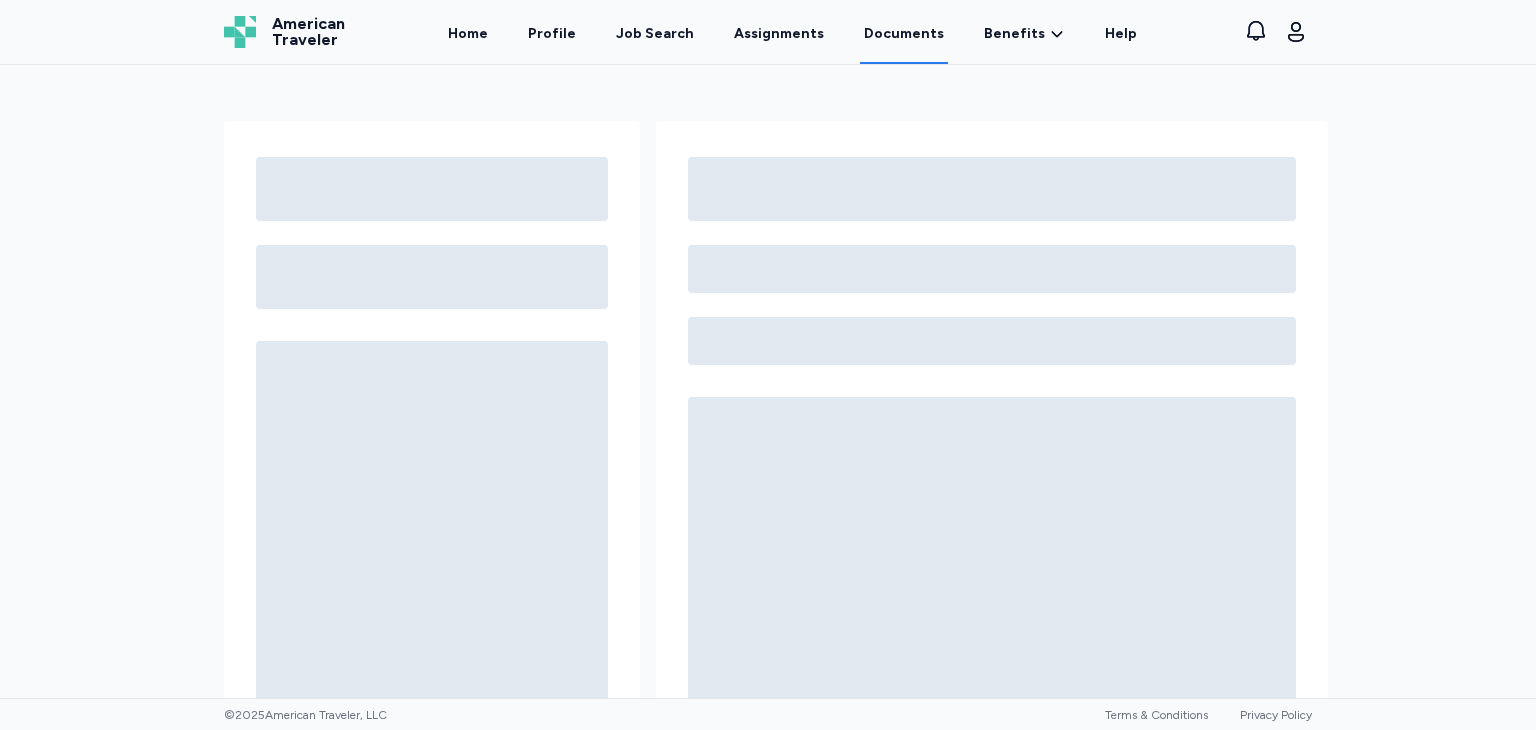 scroll, scrollTop: 0, scrollLeft: 0, axis: both 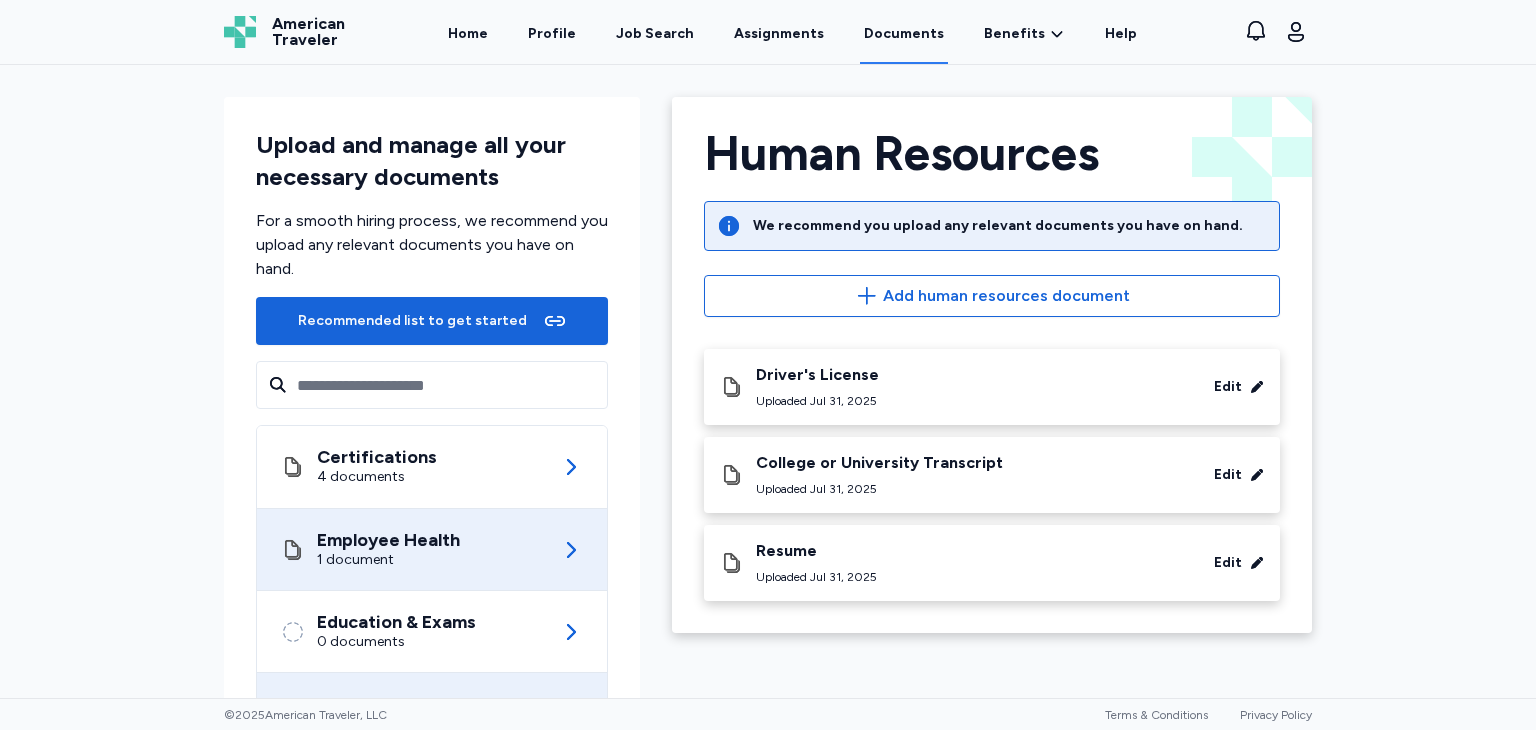 click on "Employee Health 1   document" at bounding box center (432, 549) 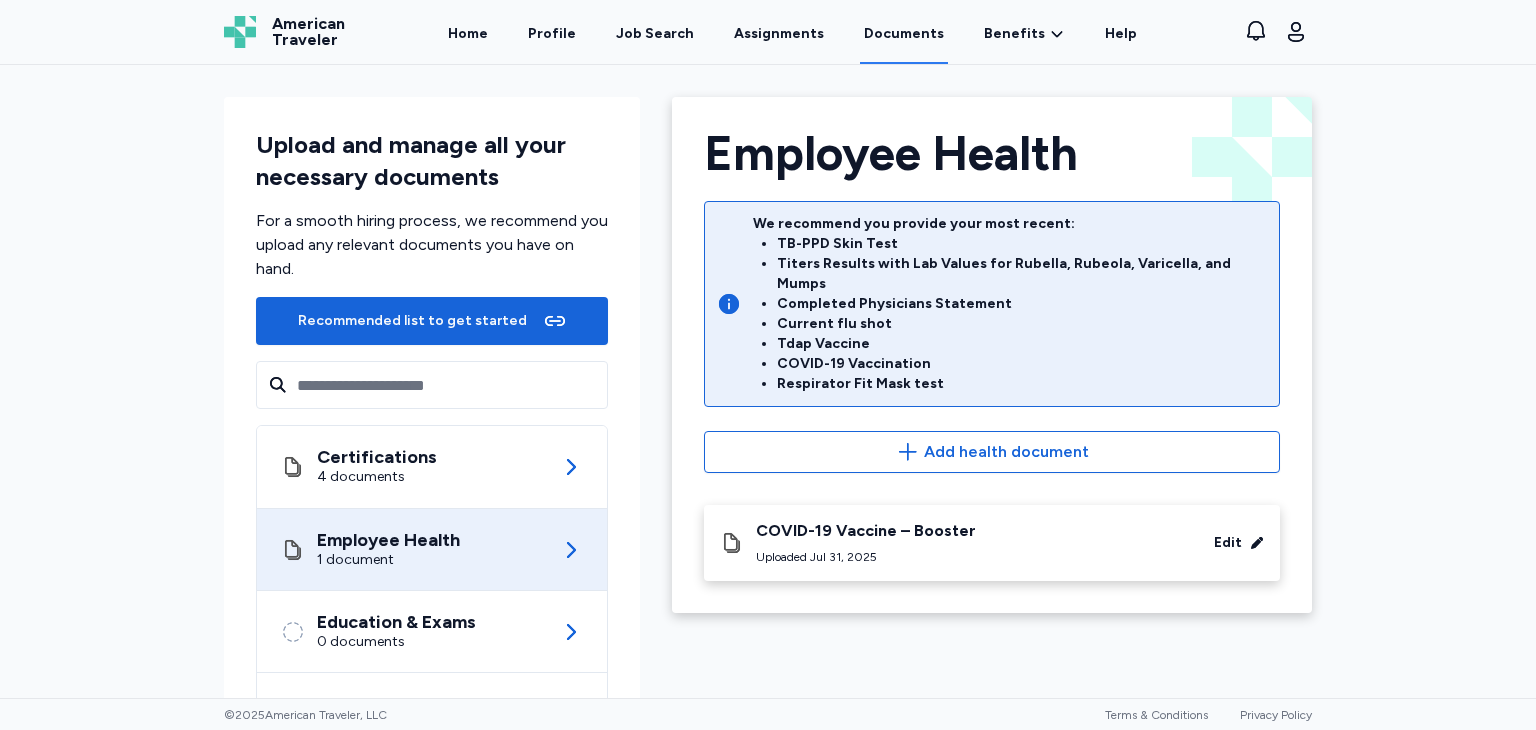 click on "Employee Health 1   document" at bounding box center (432, 549) 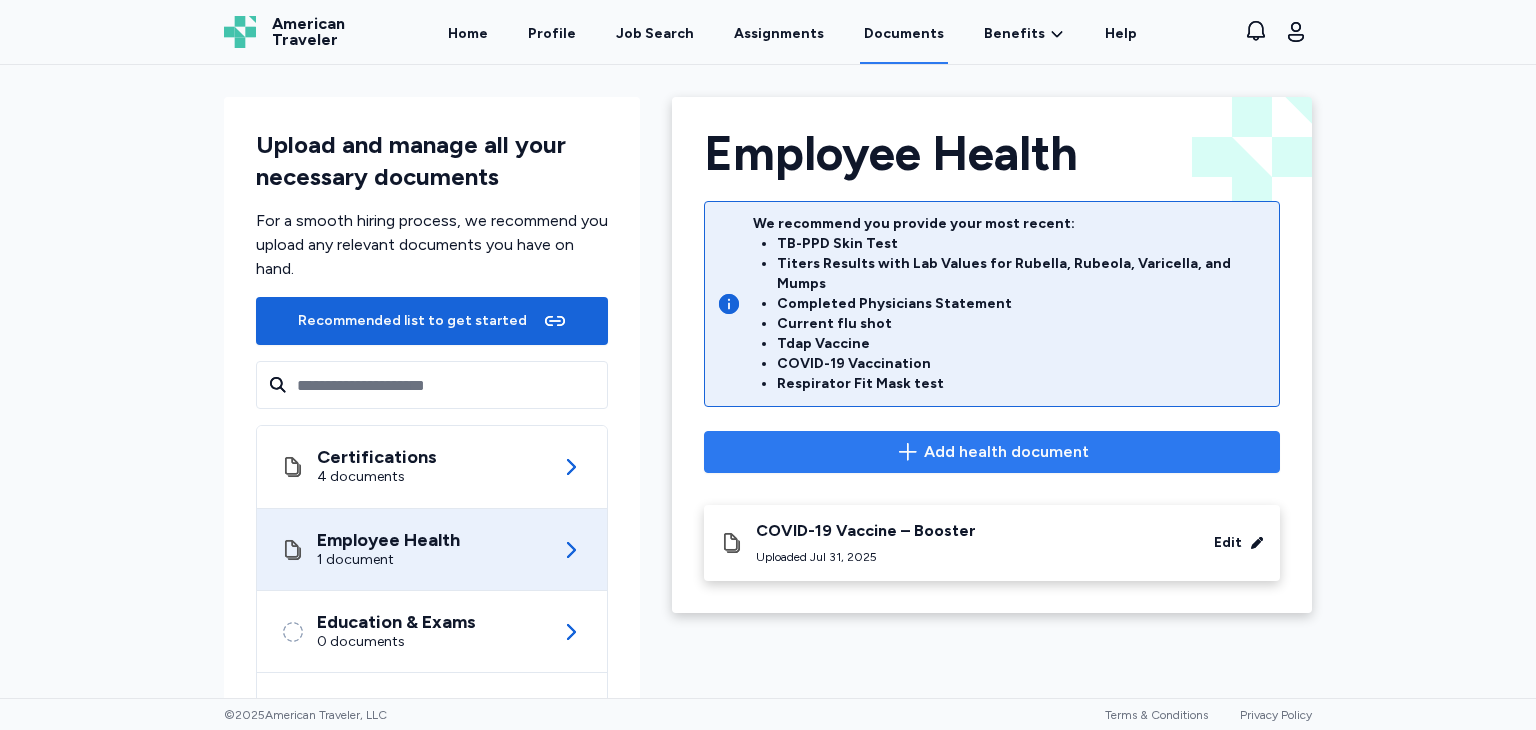 click on "Add health document" at bounding box center (992, 452) 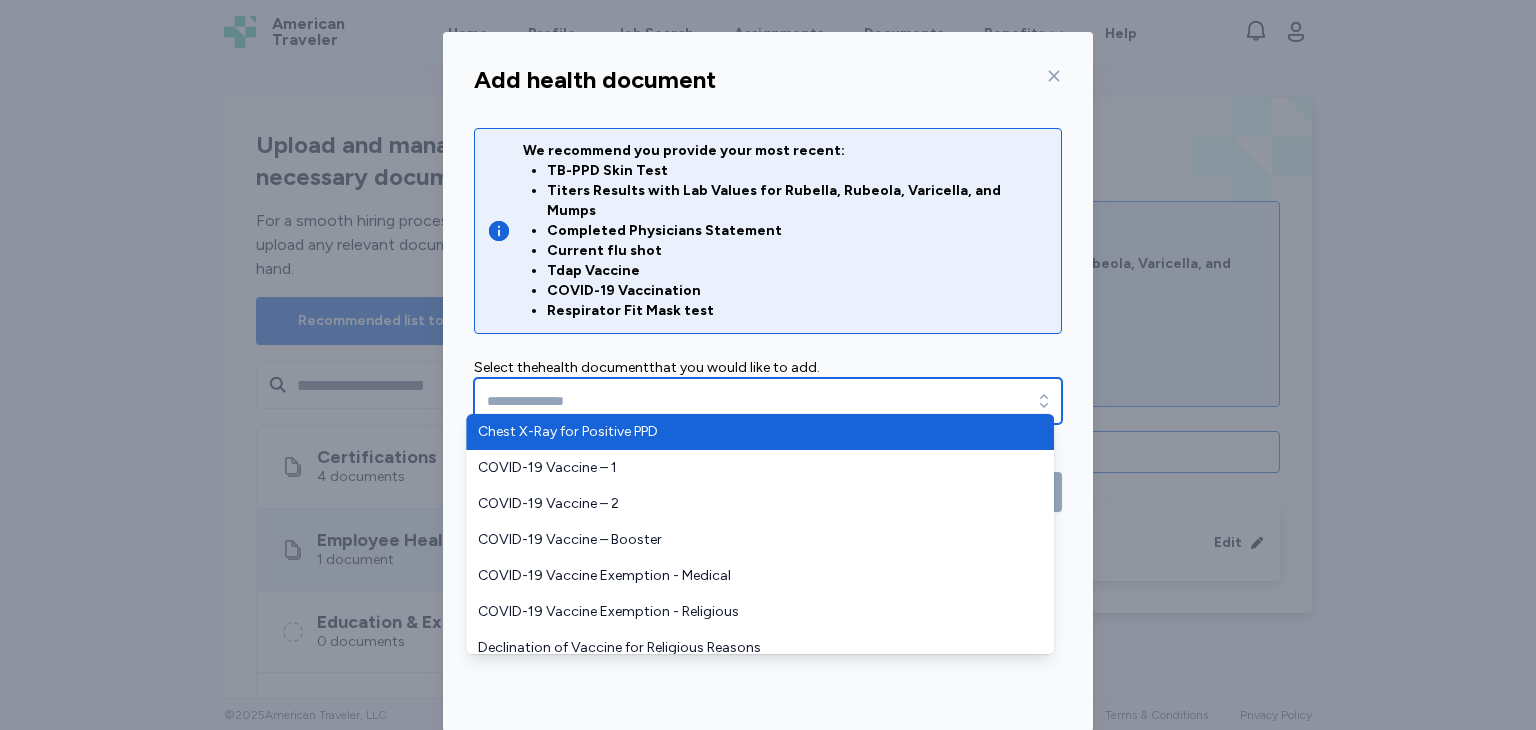 click at bounding box center [768, 401] 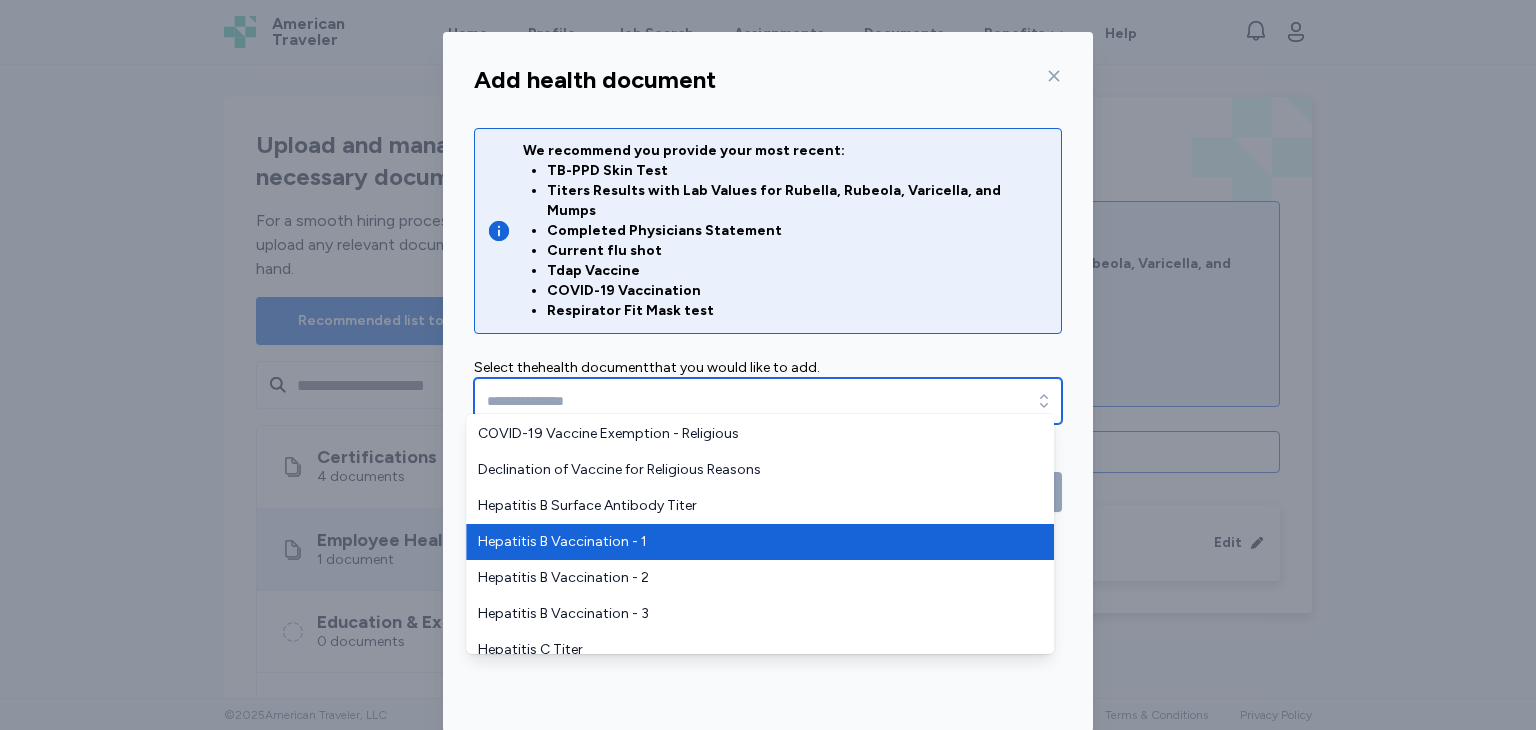 scroll, scrollTop: 176, scrollLeft: 0, axis: vertical 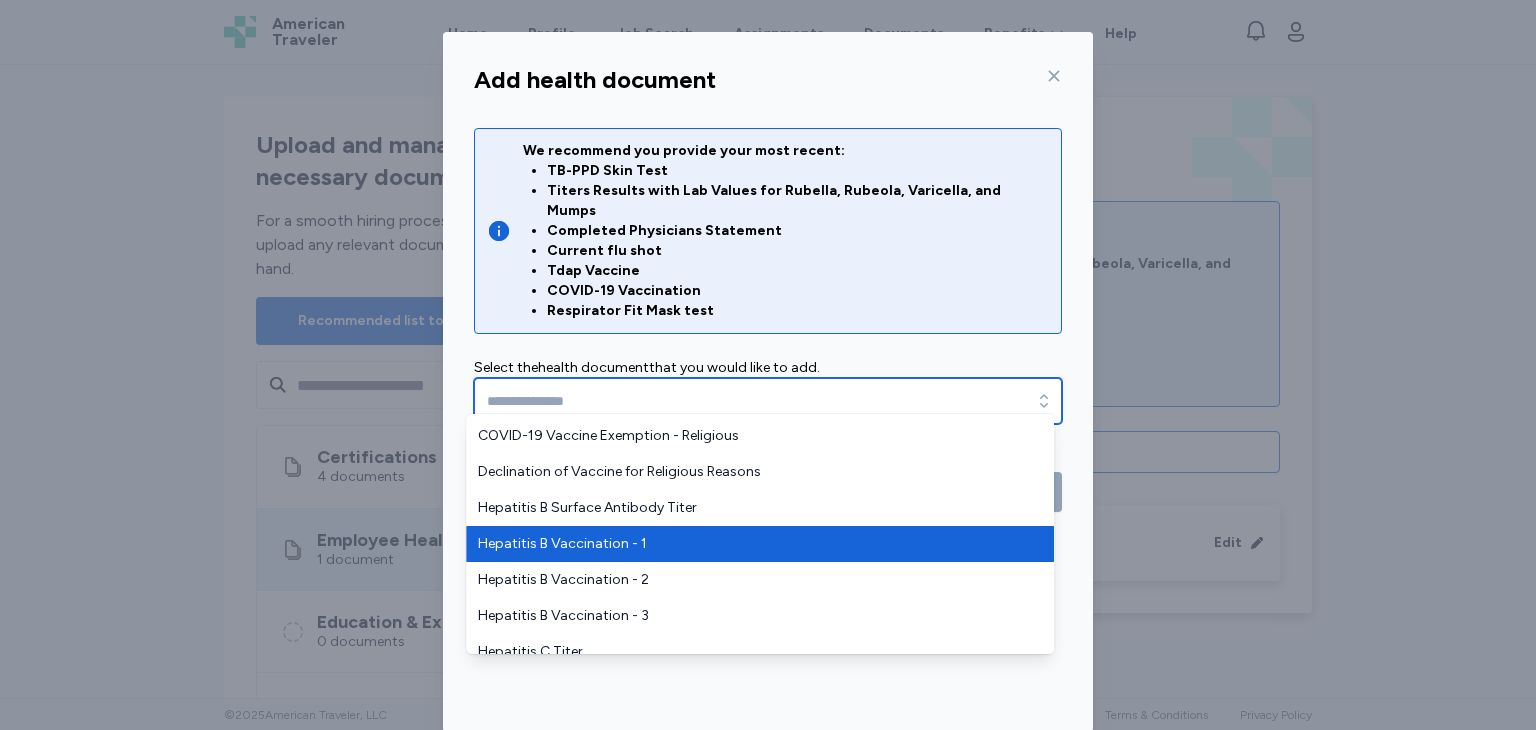 type on "**********" 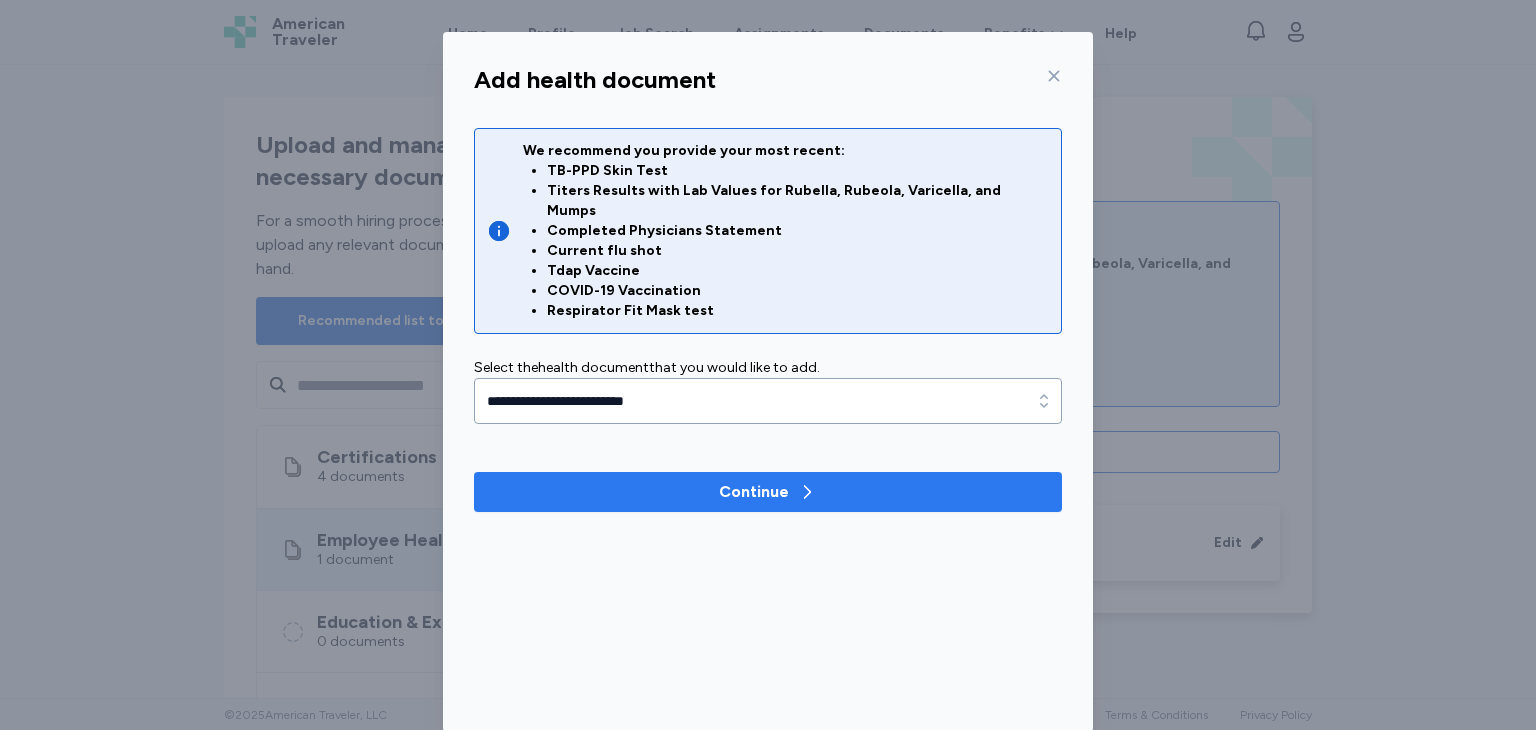 click on "Continue" at bounding box center [768, 492] 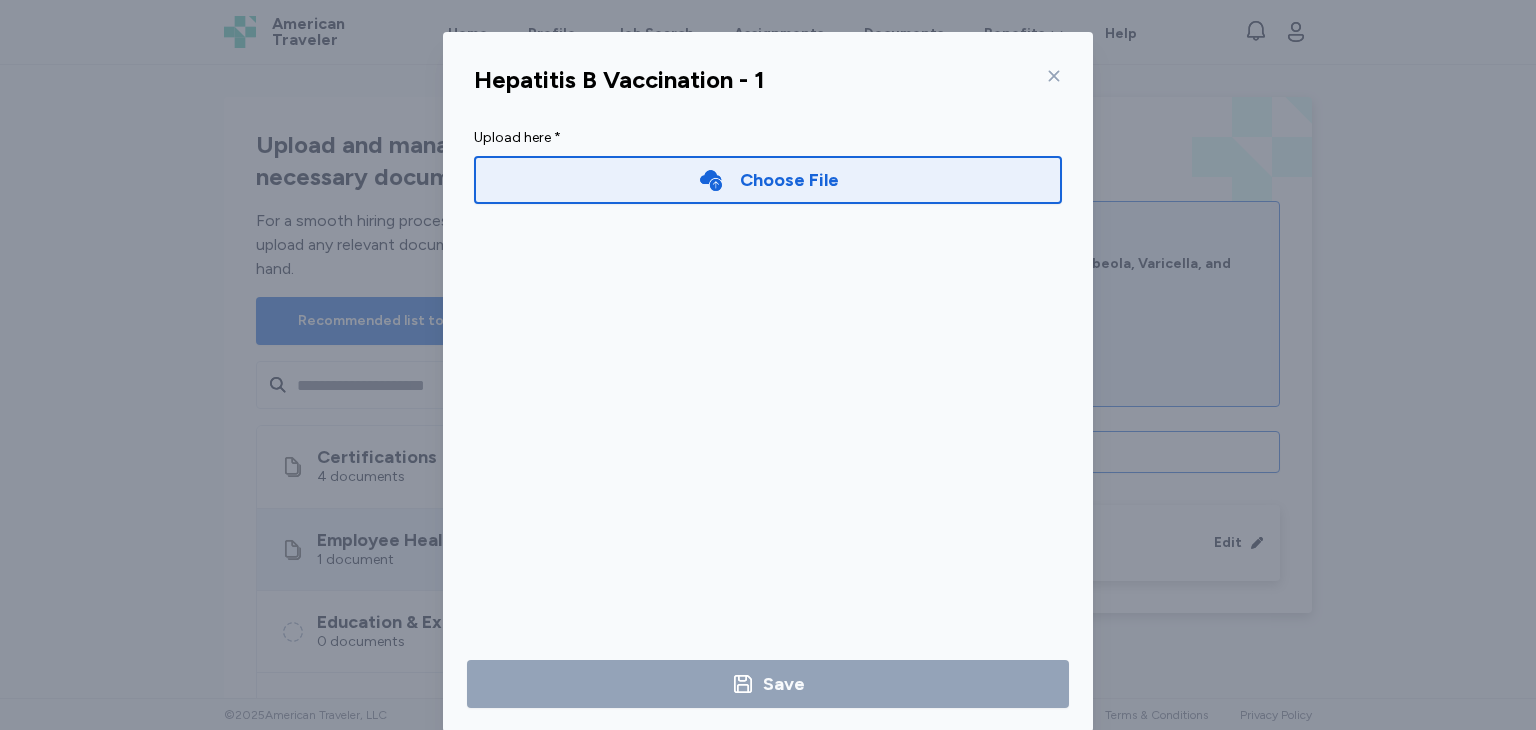 click 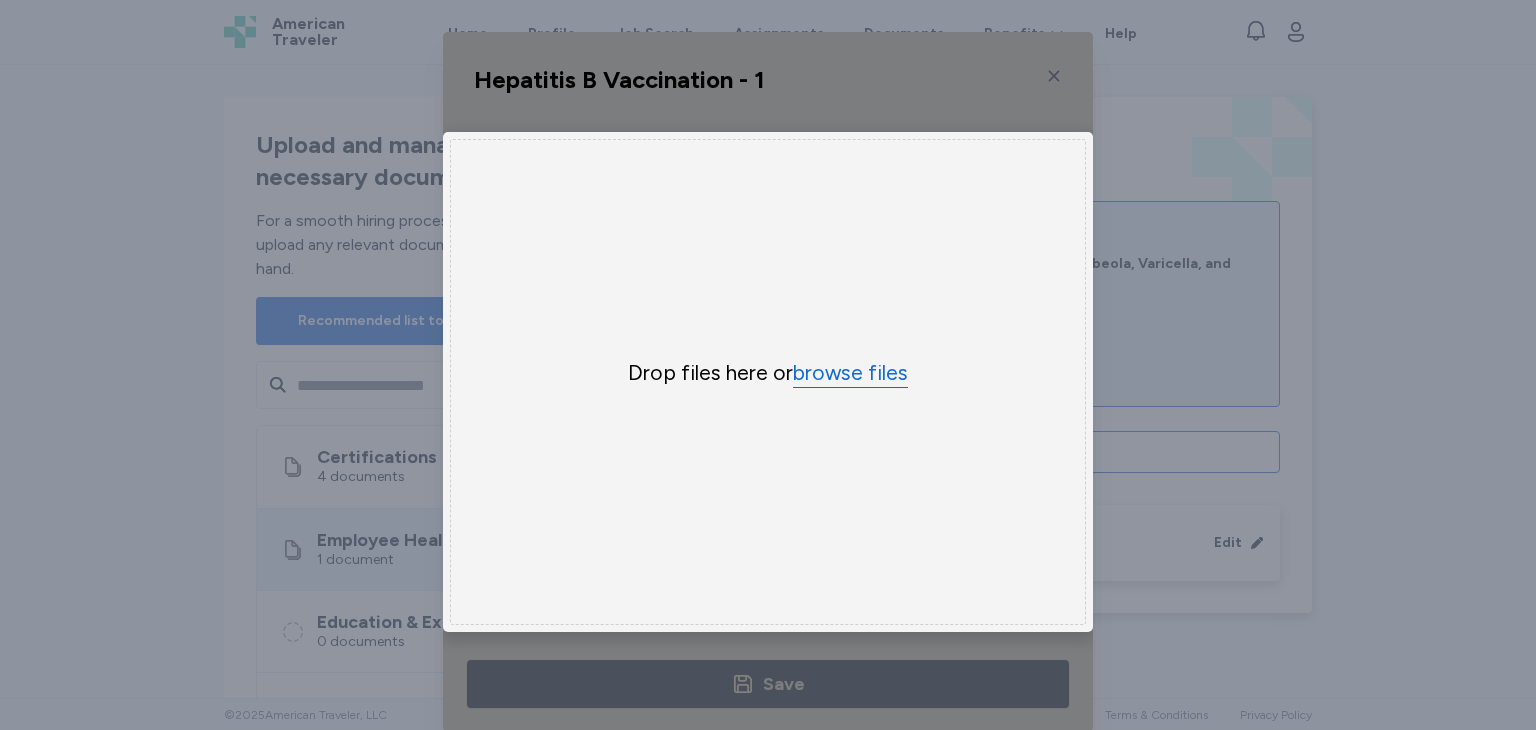 click on "browse files" at bounding box center (850, 373) 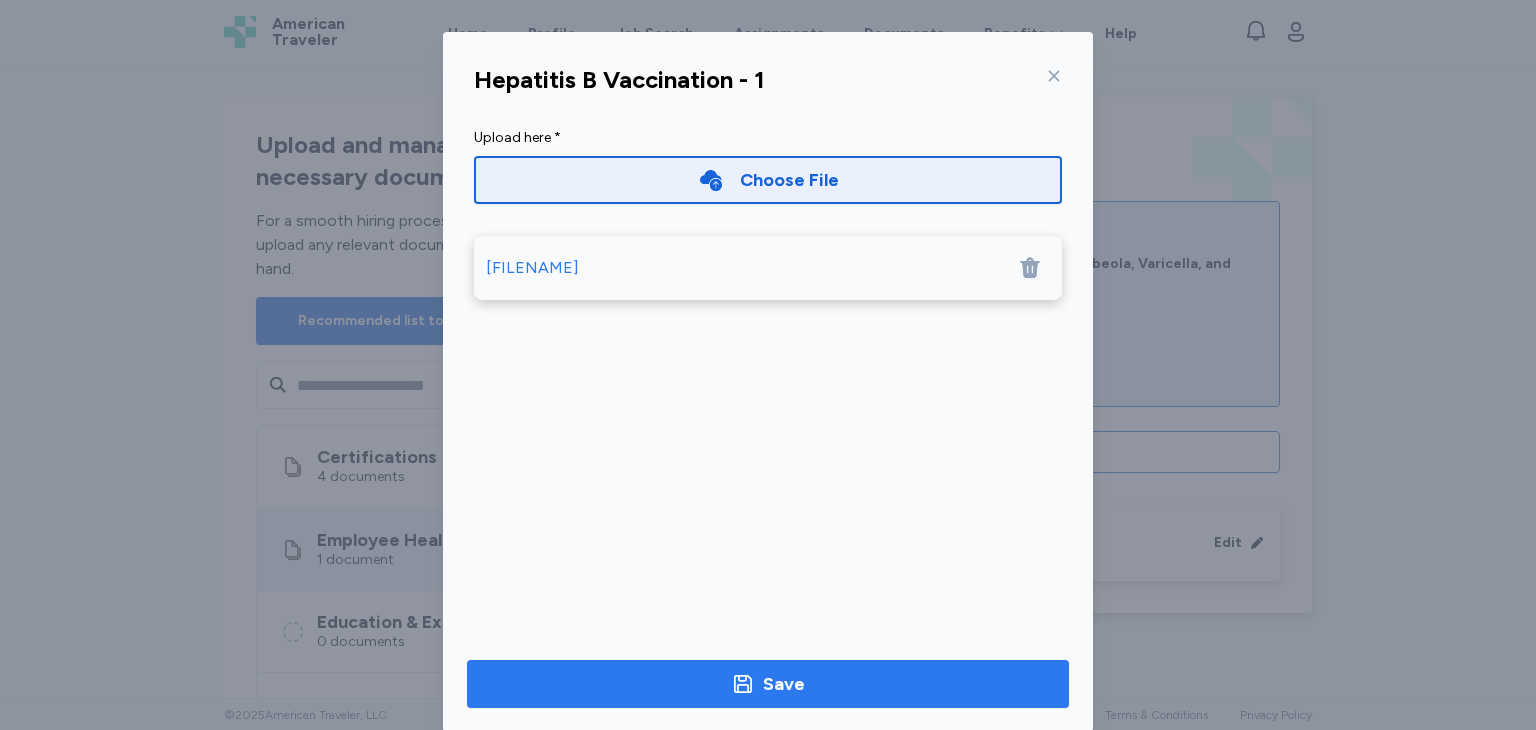 click on "Save" at bounding box center [784, 684] 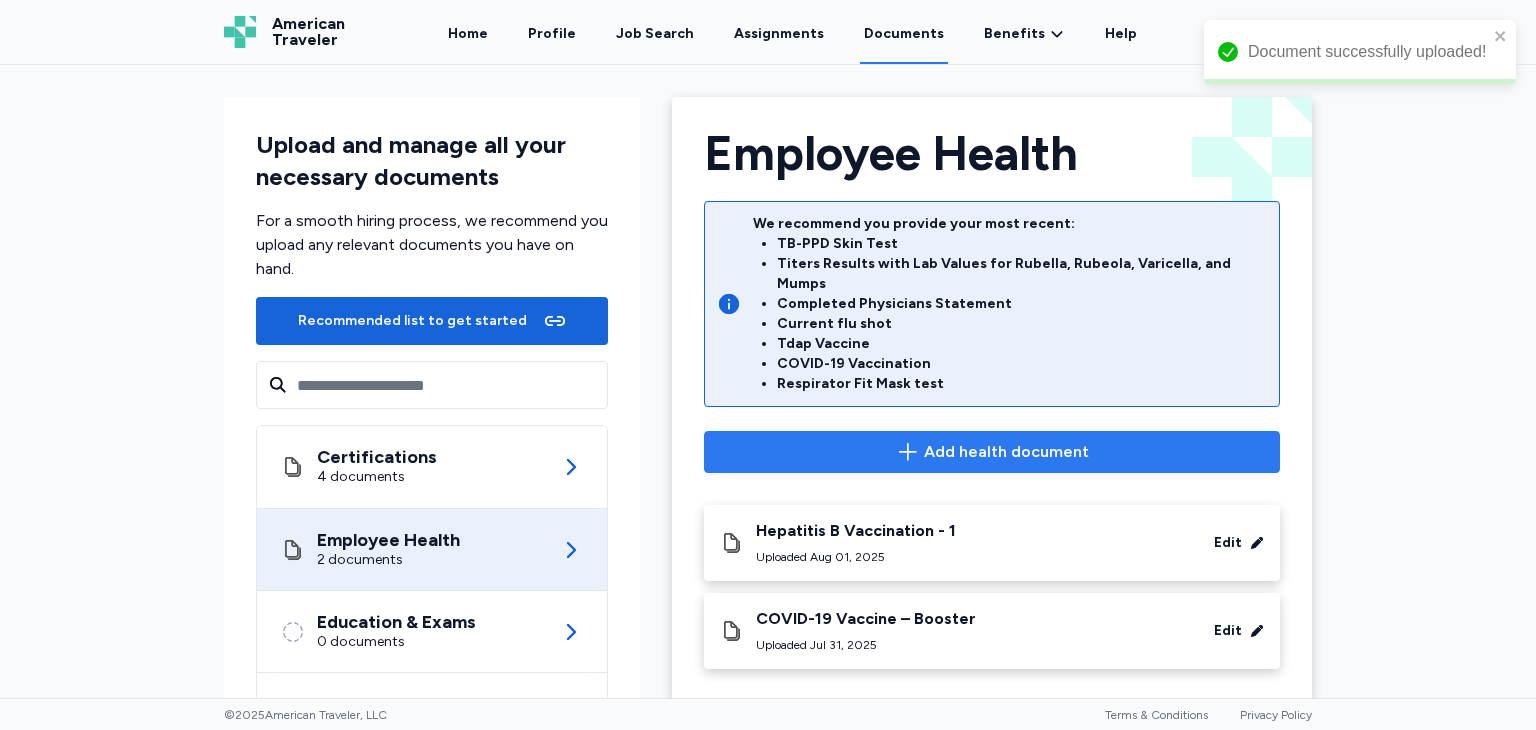 click on "Add health document" at bounding box center [992, 452] 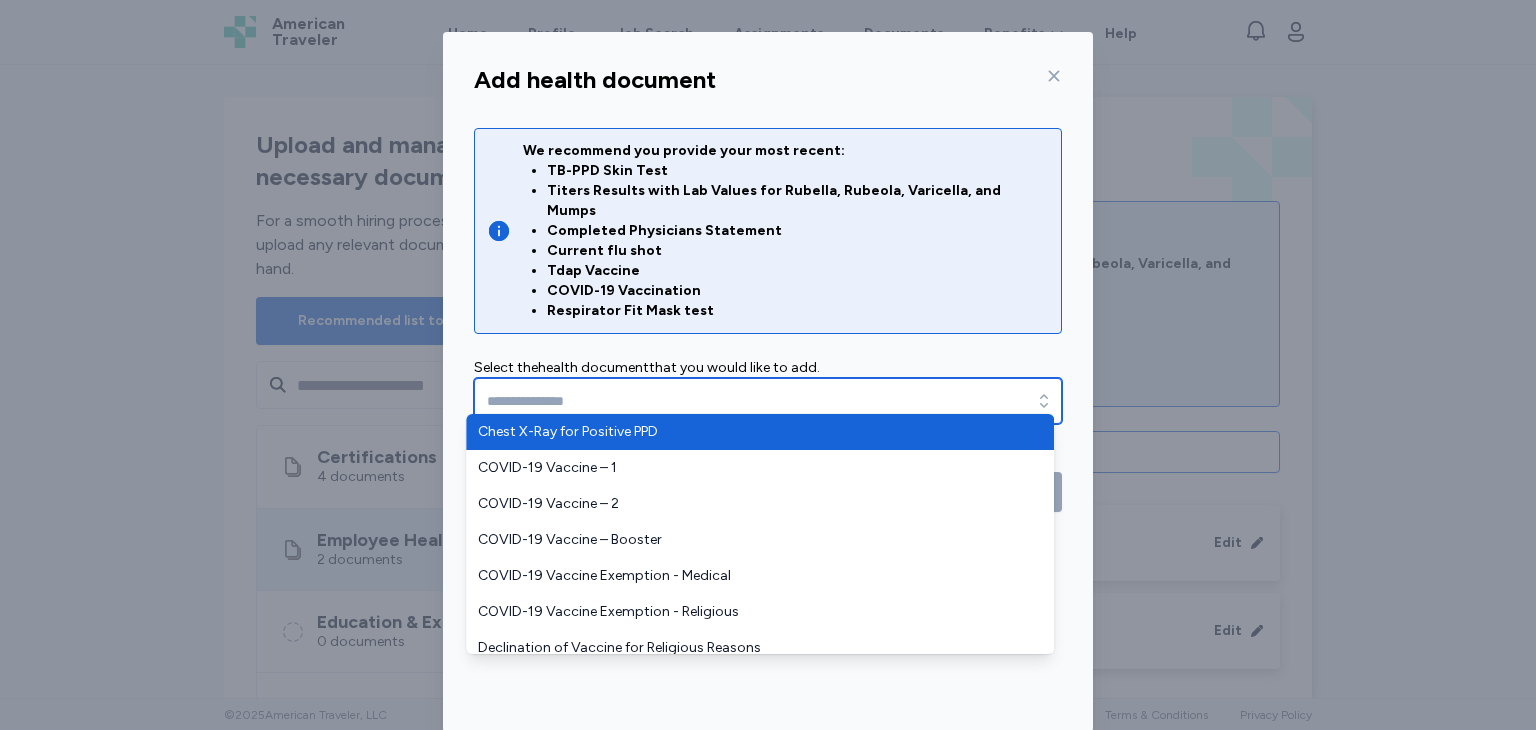 click at bounding box center [768, 401] 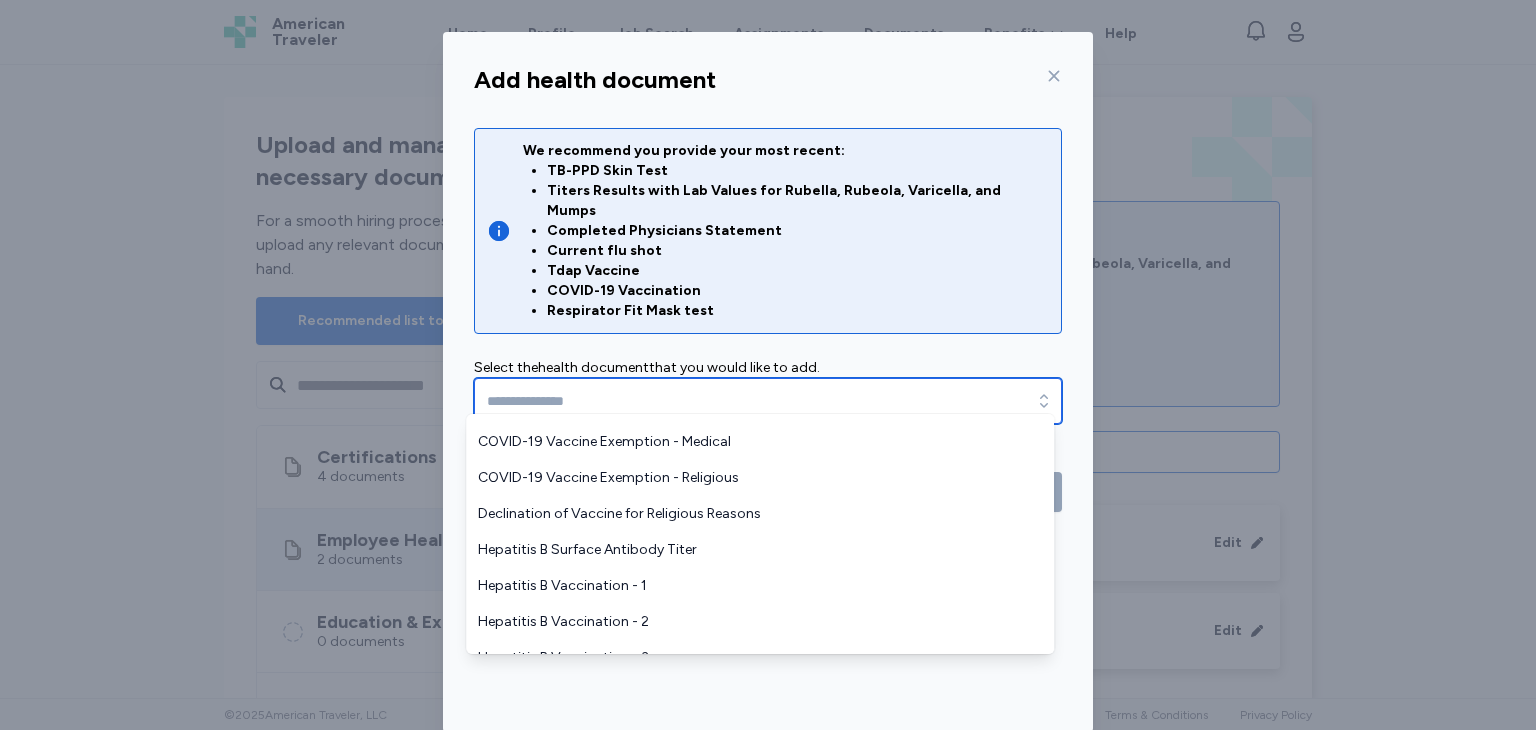 scroll, scrollTop: 156, scrollLeft: 0, axis: vertical 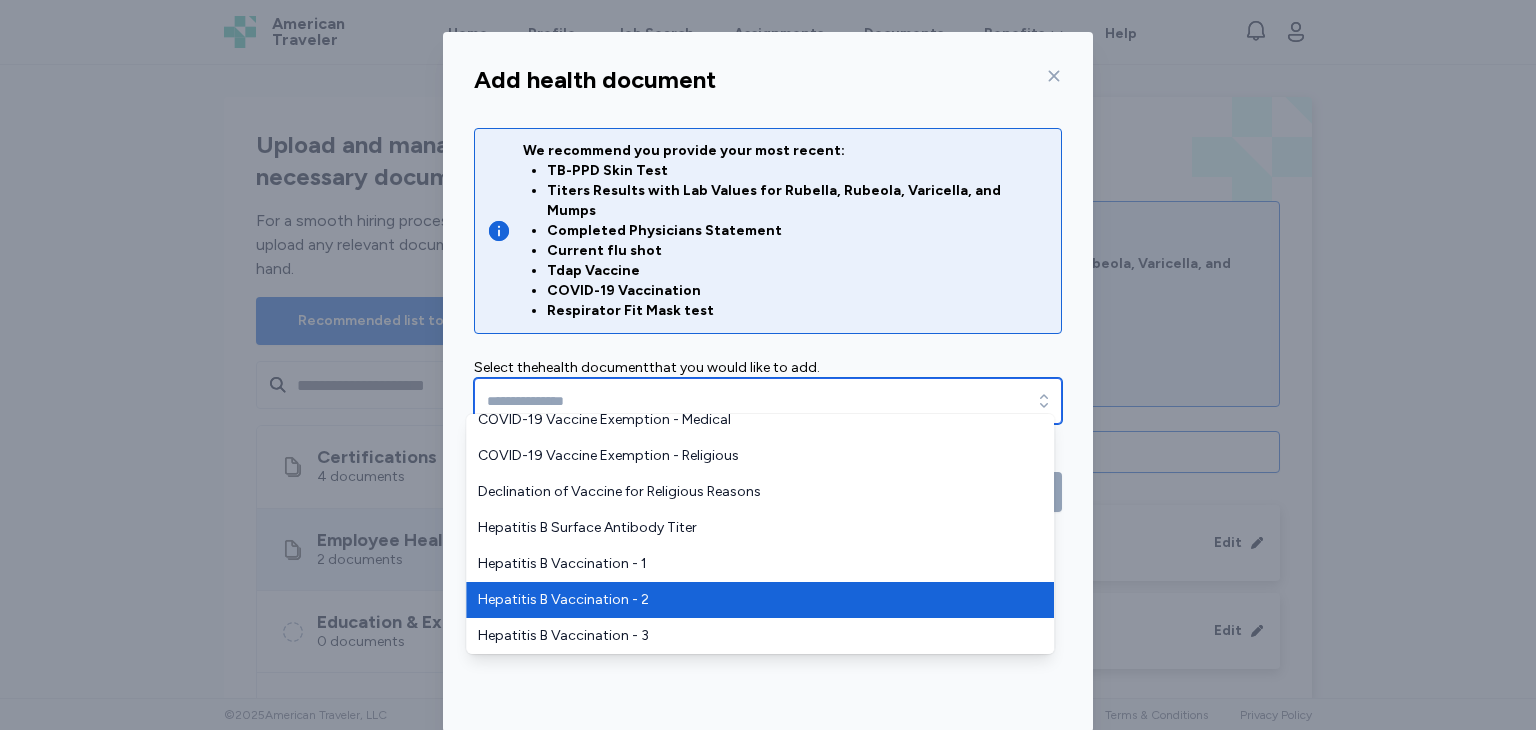type on "**********" 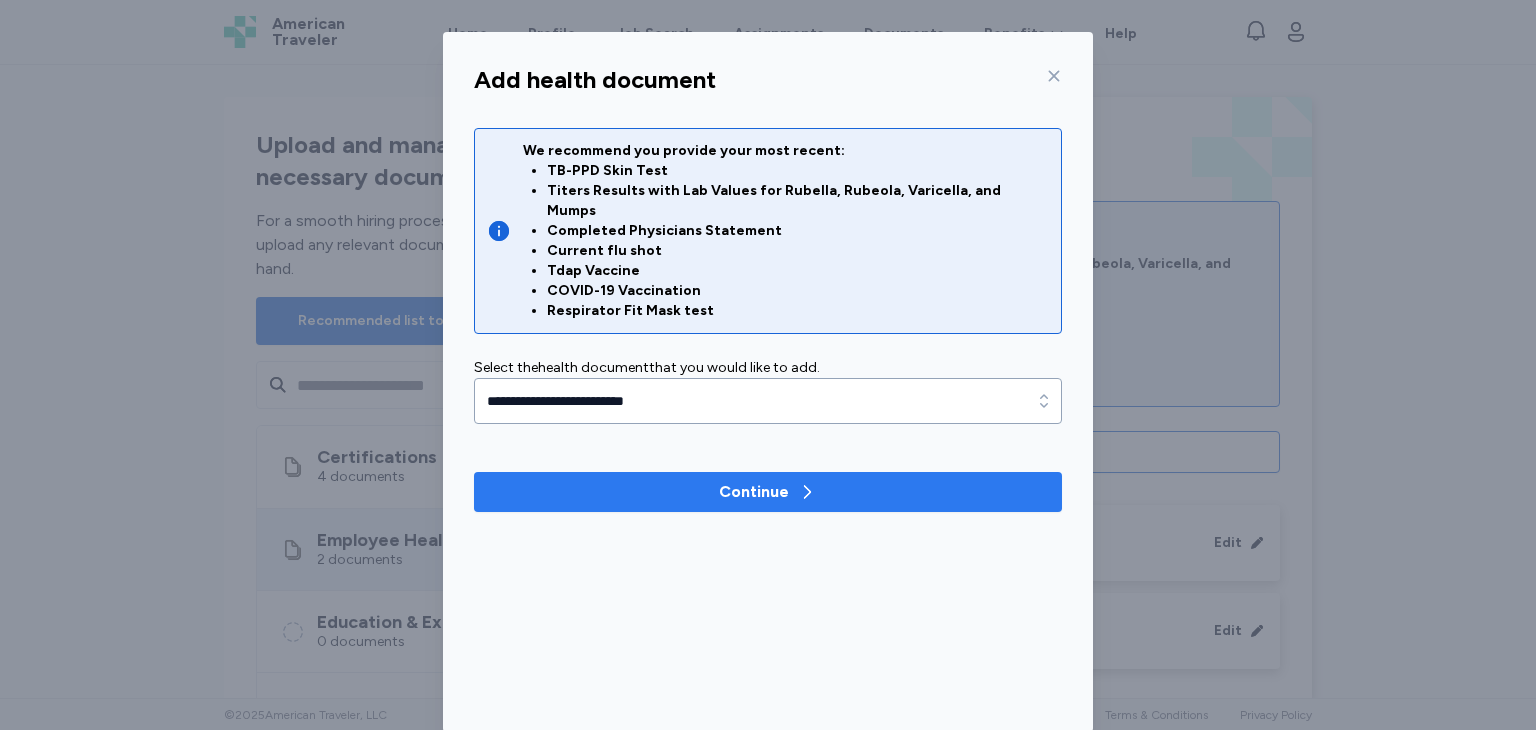 click on "Continue" at bounding box center (754, 492) 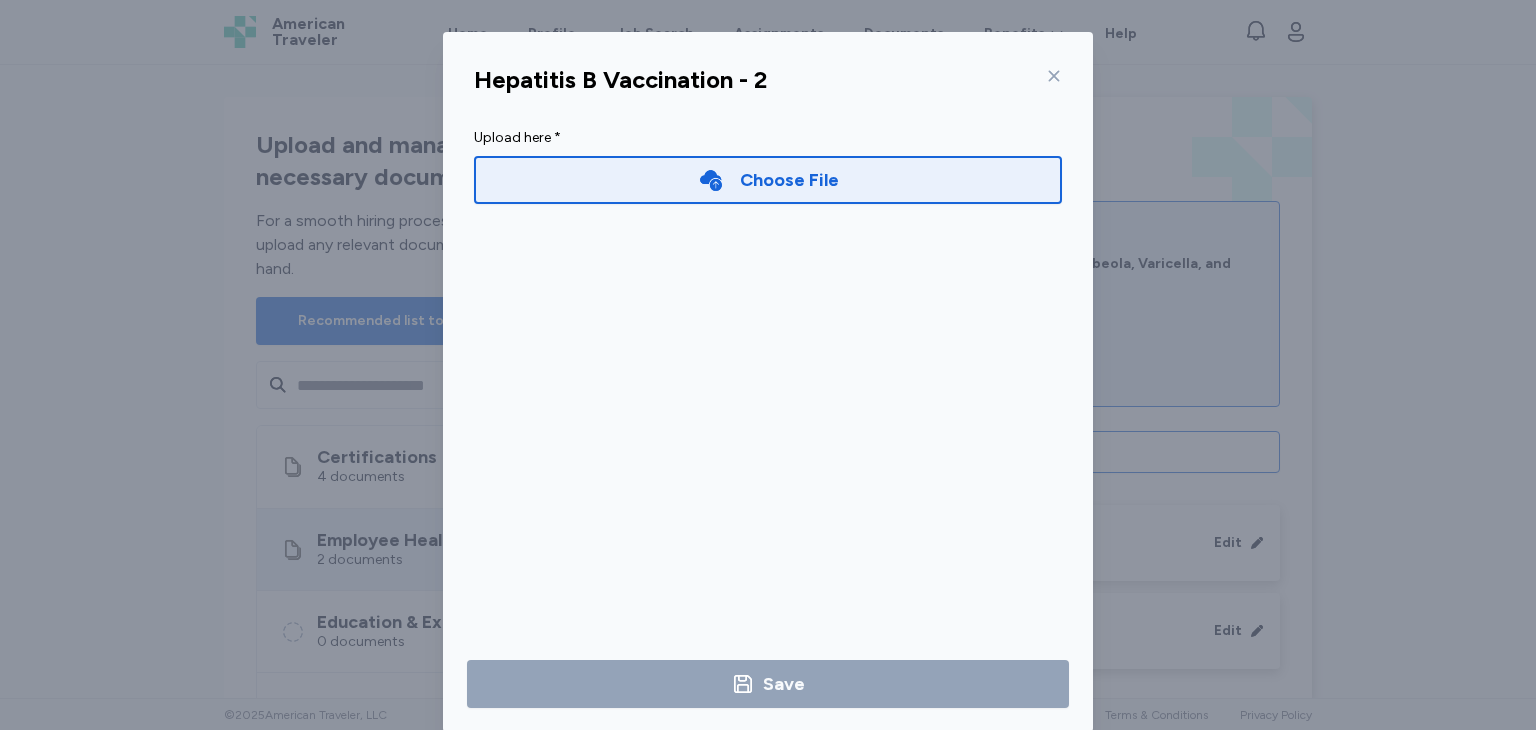 click on "Choose File" at bounding box center [768, 180] 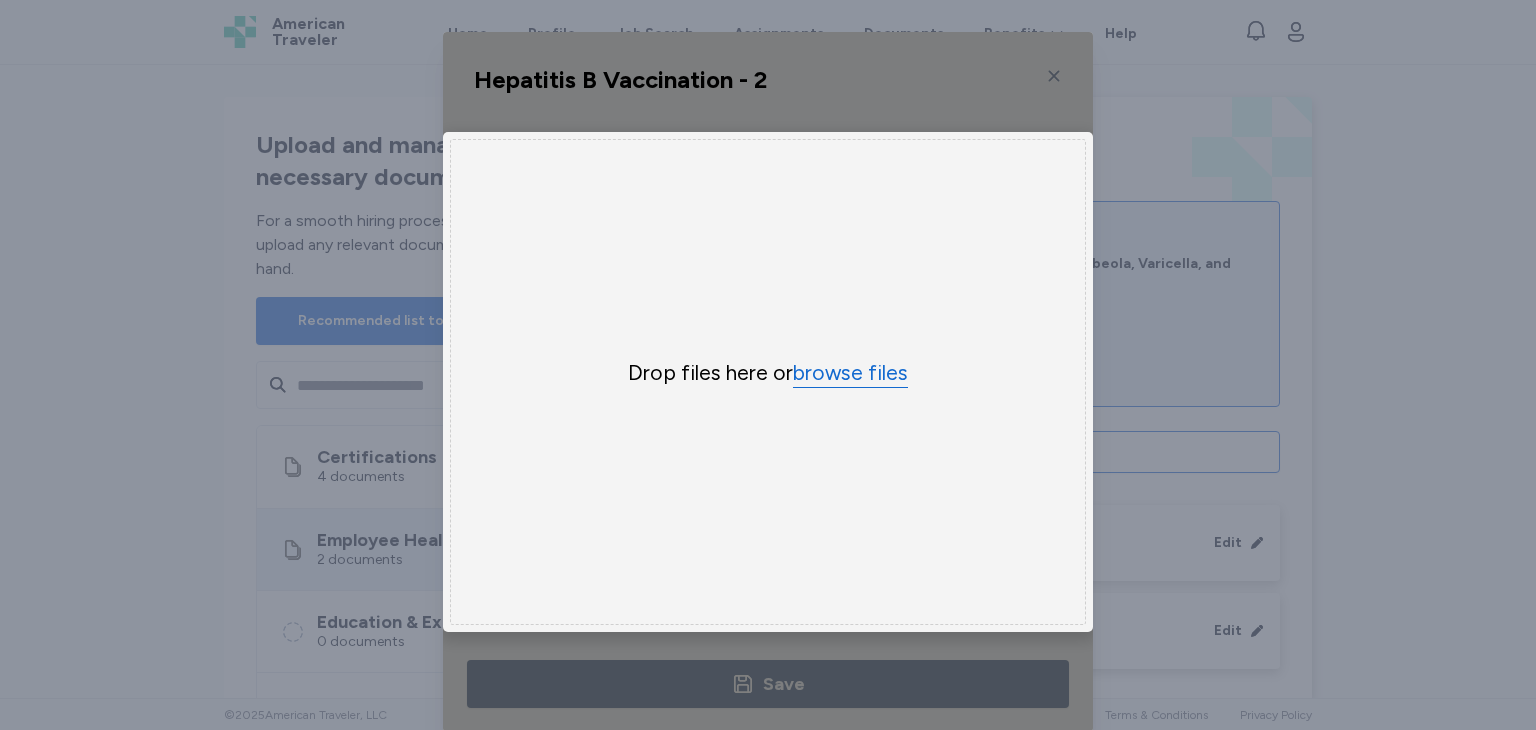 click on "browse files" at bounding box center [850, 373] 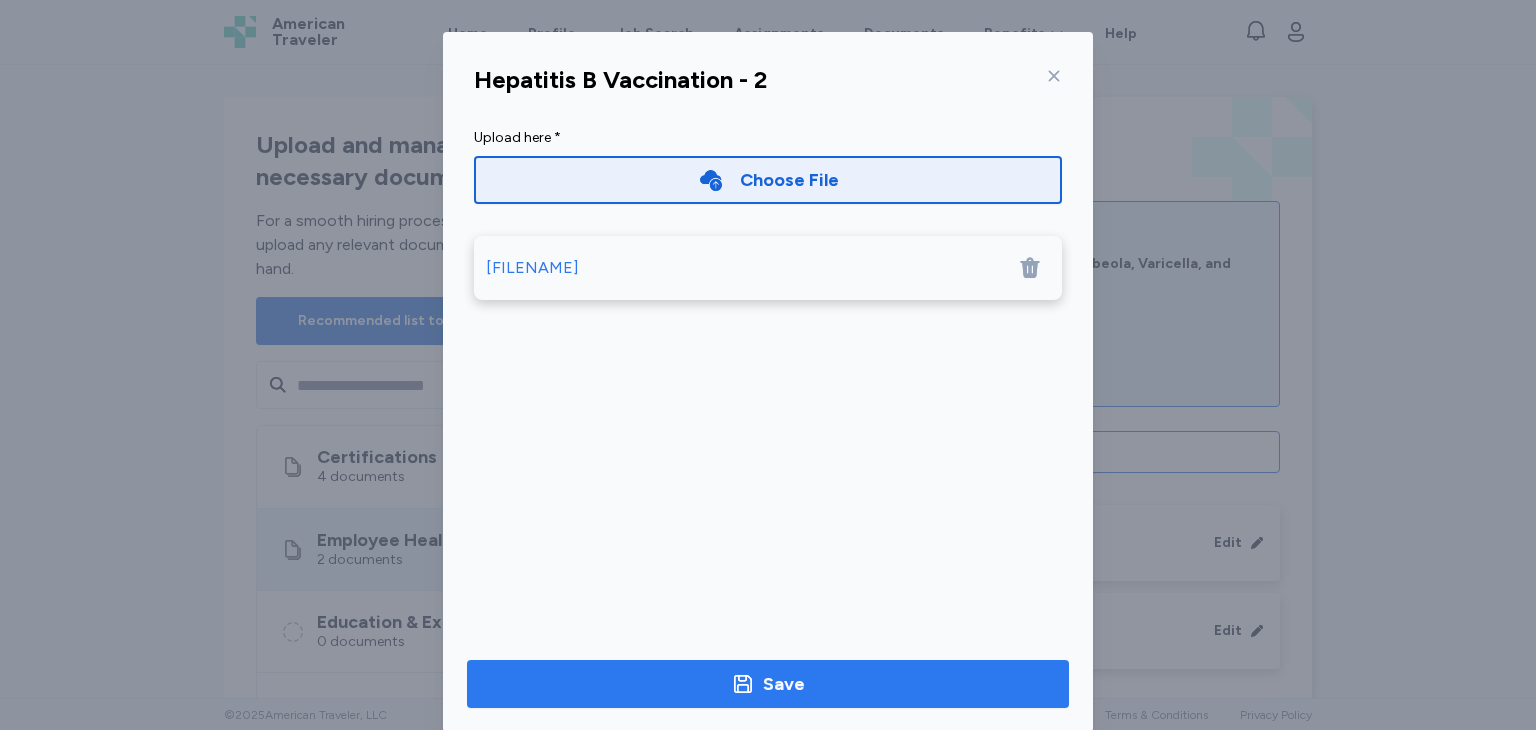 click on "Save" at bounding box center (784, 684) 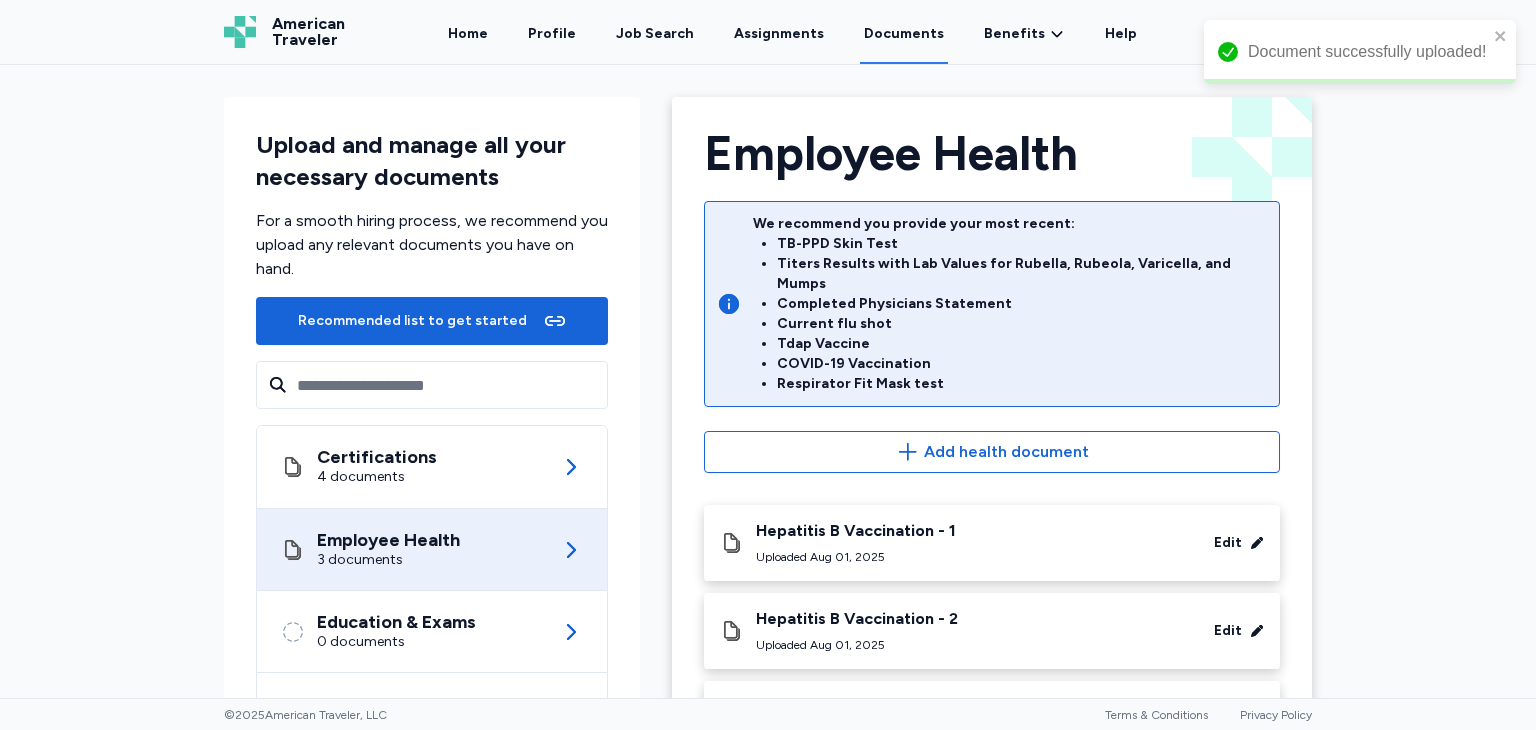 scroll, scrollTop: 187, scrollLeft: 0, axis: vertical 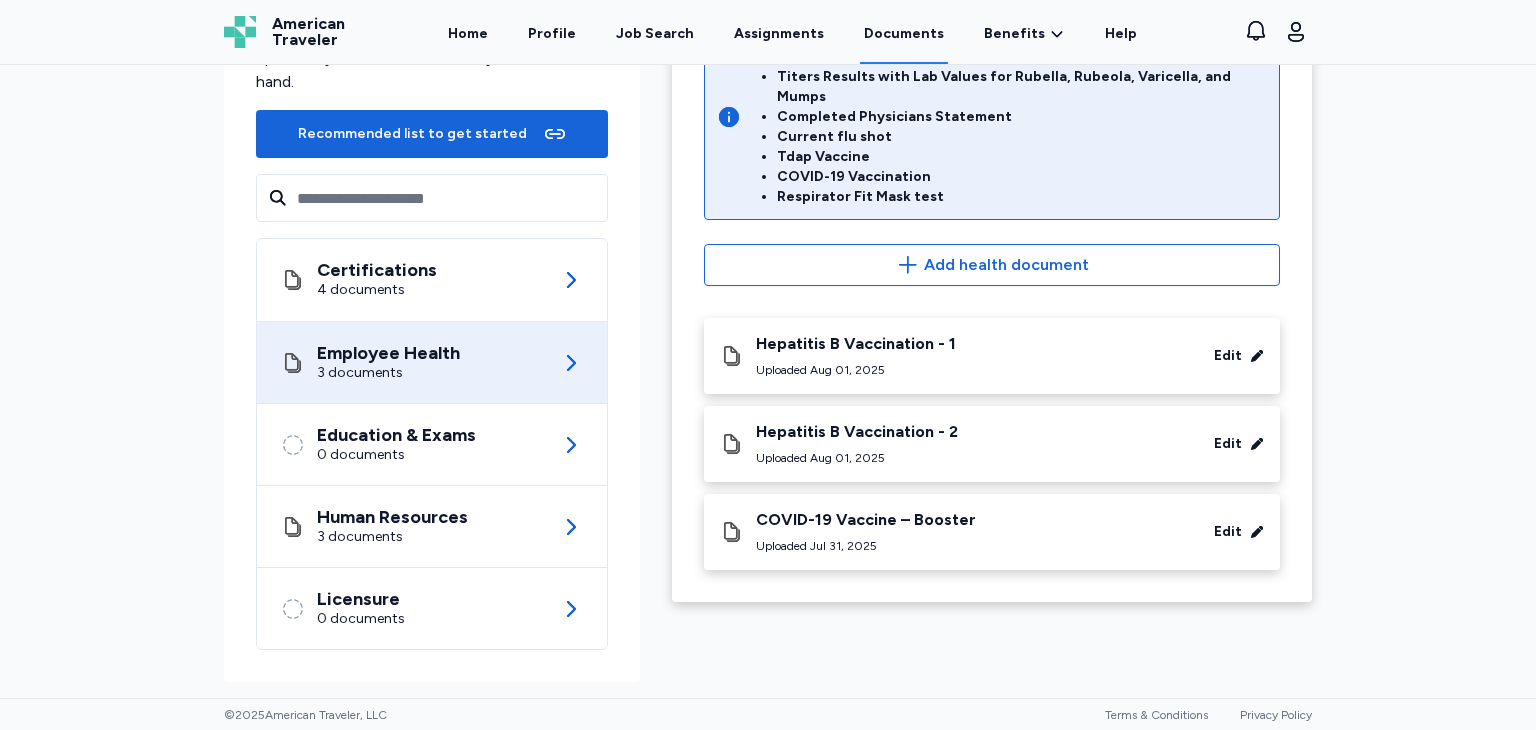 click on "Employee Health Back Employee Health We recommend you provide your most recent: TB-PPD Skin Test Titers Results with Lab Values for Rubella, Rubeola, Varicella, and Mumps Completed Physicians Statement Current flu shot Tdap Vaccine COVID-19 Vaccination Respirator Fit Mask test Add health document Hepatitis B Vaccination - 1 Uploaded [DATE] Edit Hepatitis B Vaccination - 2 Uploaded [DATE] Edit COVID-19 Vaccine – Booster Uploaded [DATE] Edit" at bounding box center [992, 296] 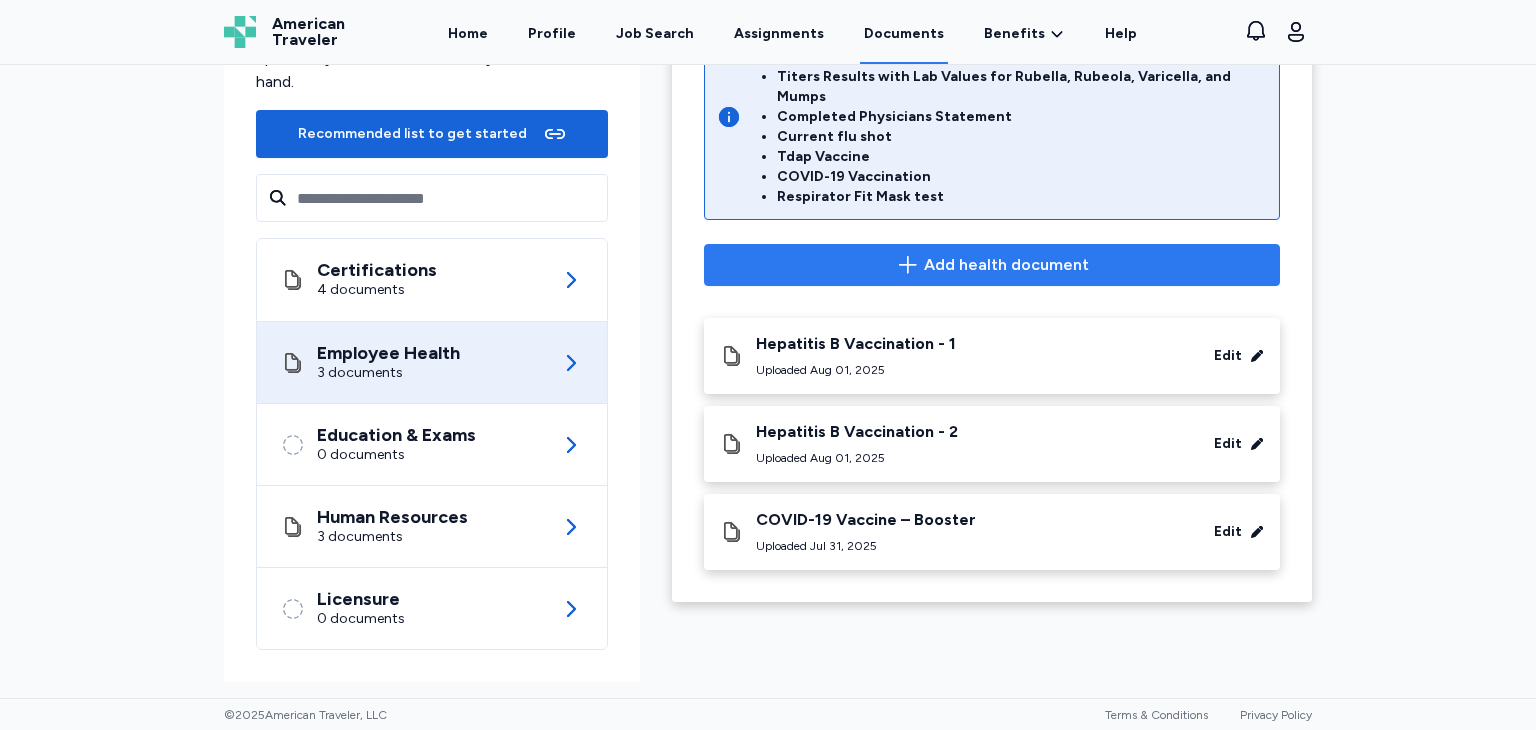 click on "Add health document" at bounding box center (1006, 265) 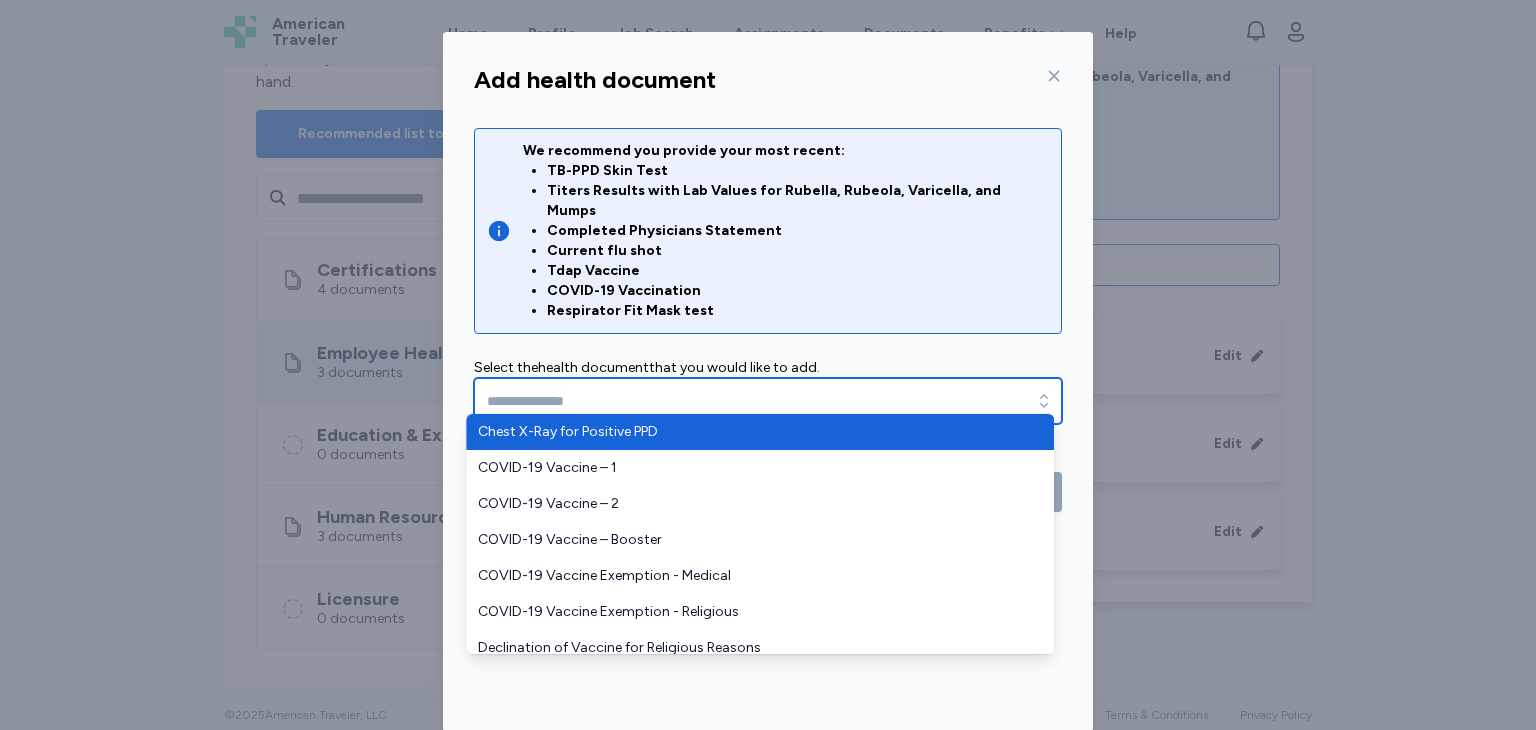 click at bounding box center [768, 401] 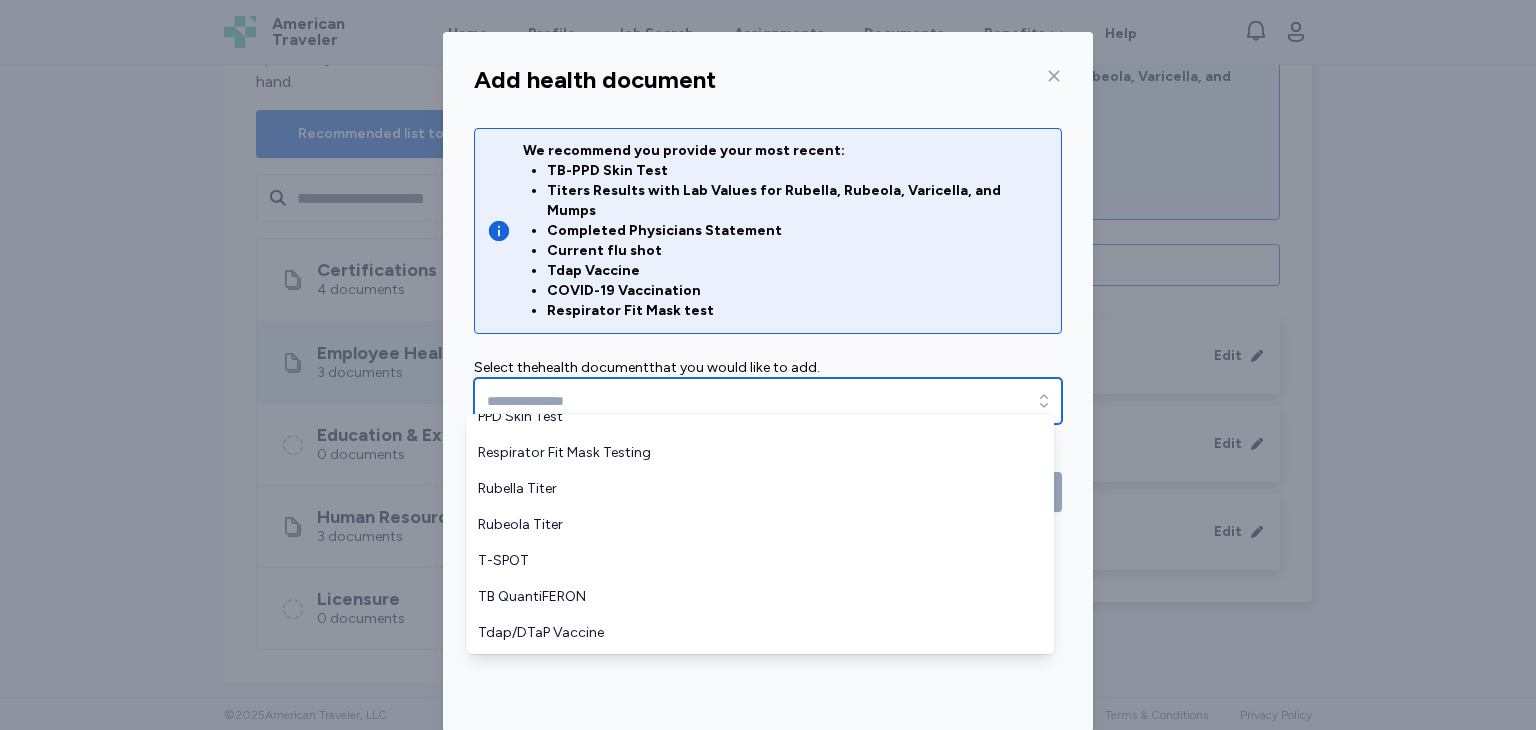 scroll, scrollTop: 664, scrollLeft: 0, axis: vertical 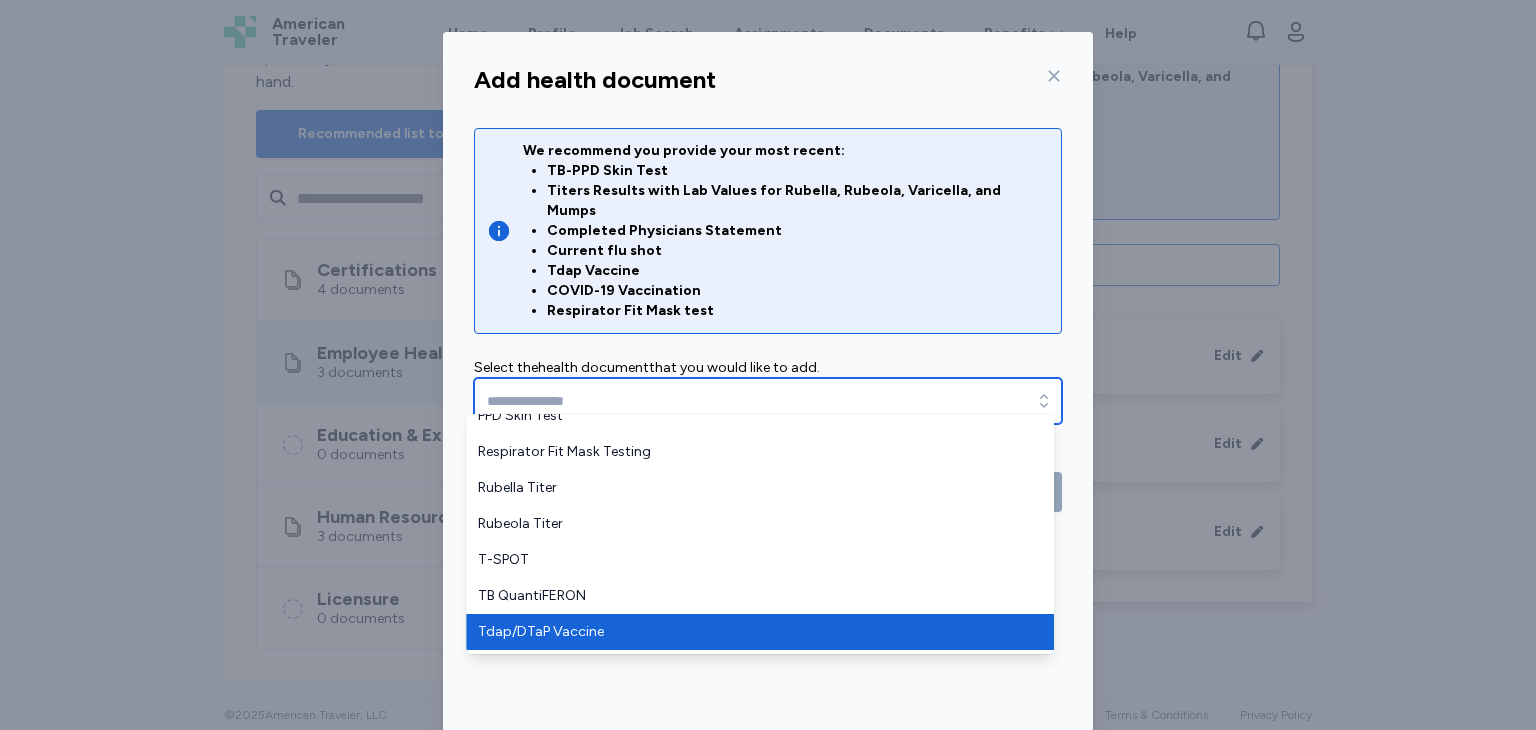 type on "**********" 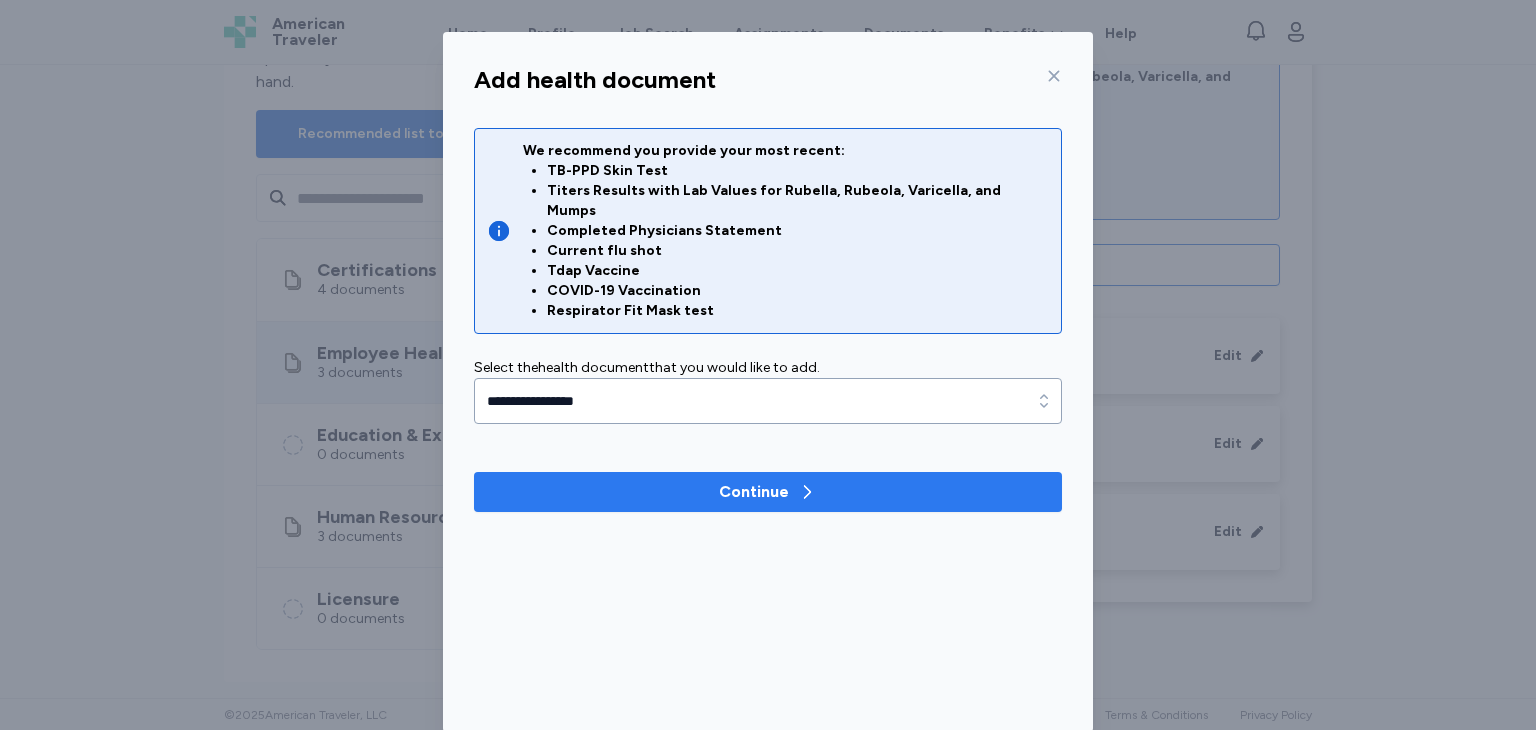 click on "Continue" at bounding box center [754, 492] 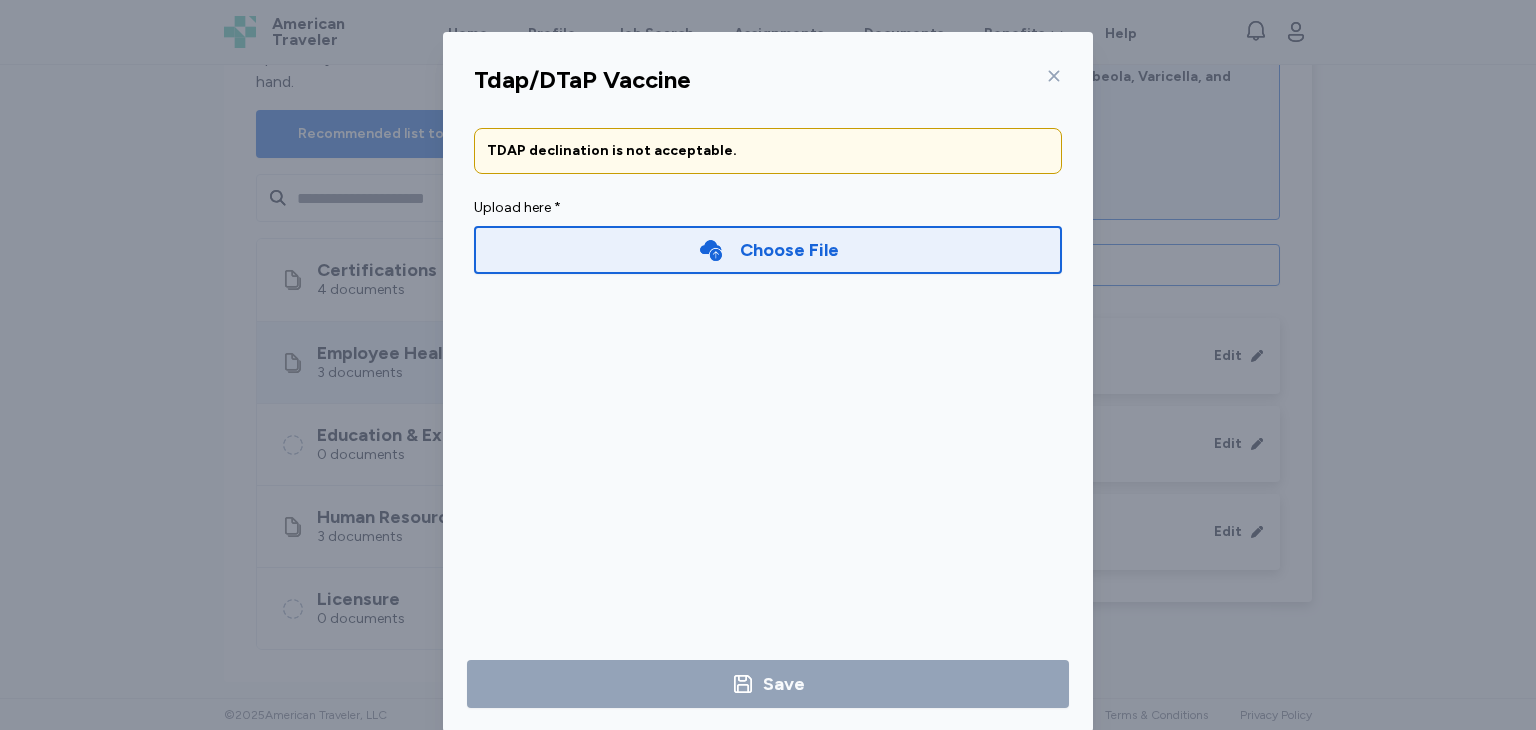 click on "Choose File" at bounding box center [768, 250] 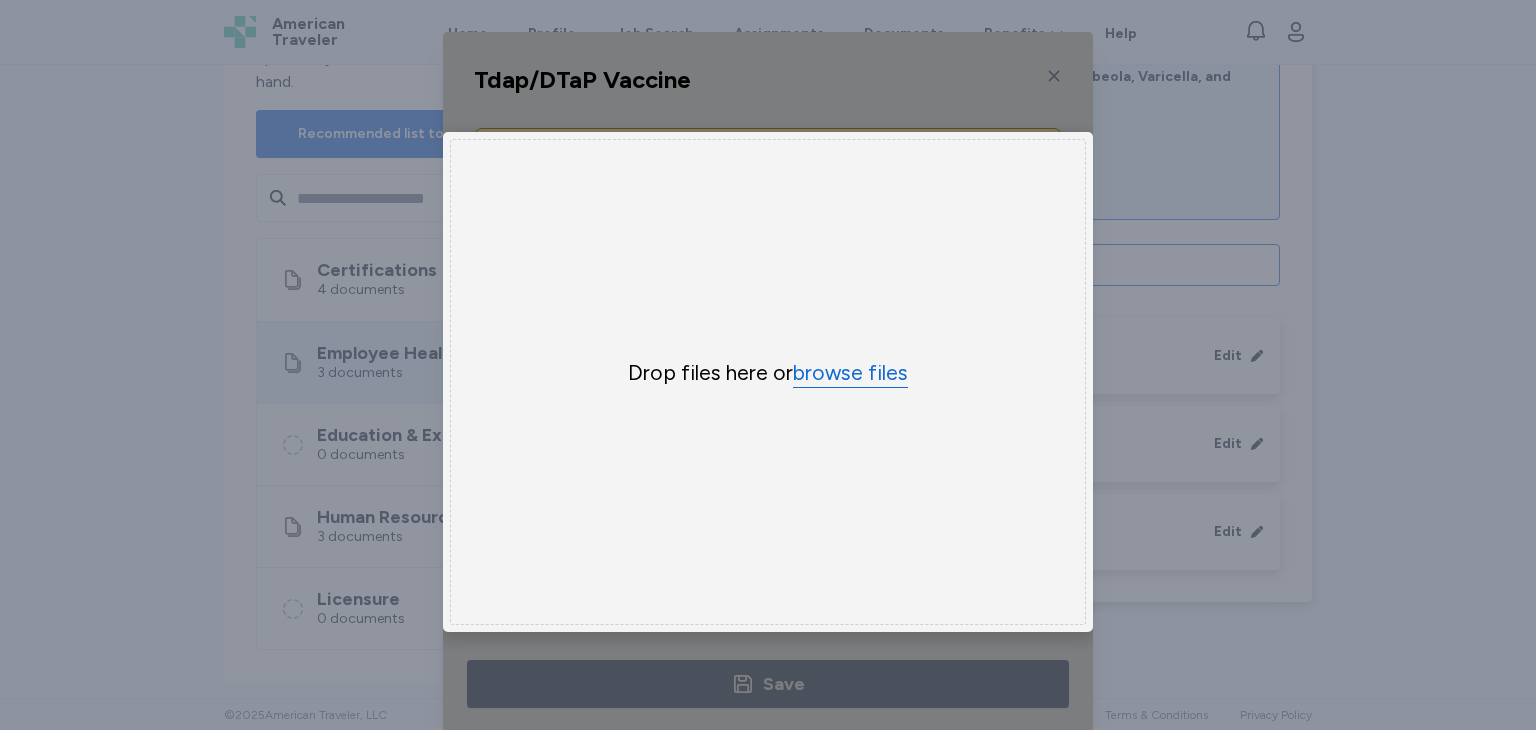 click on "browse files" at bounding box center [850, 373] 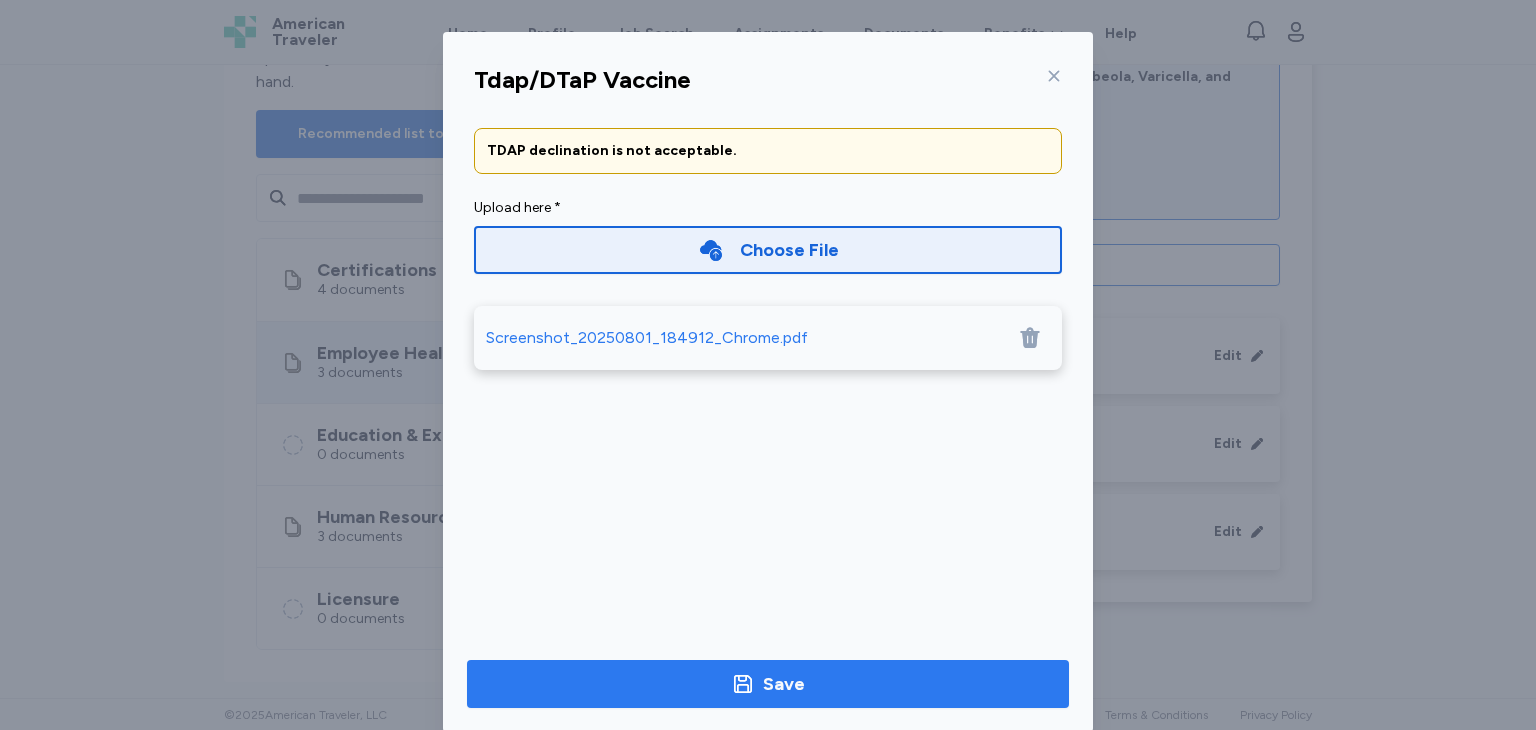 click on "Save" at bounding box center [768, 684] 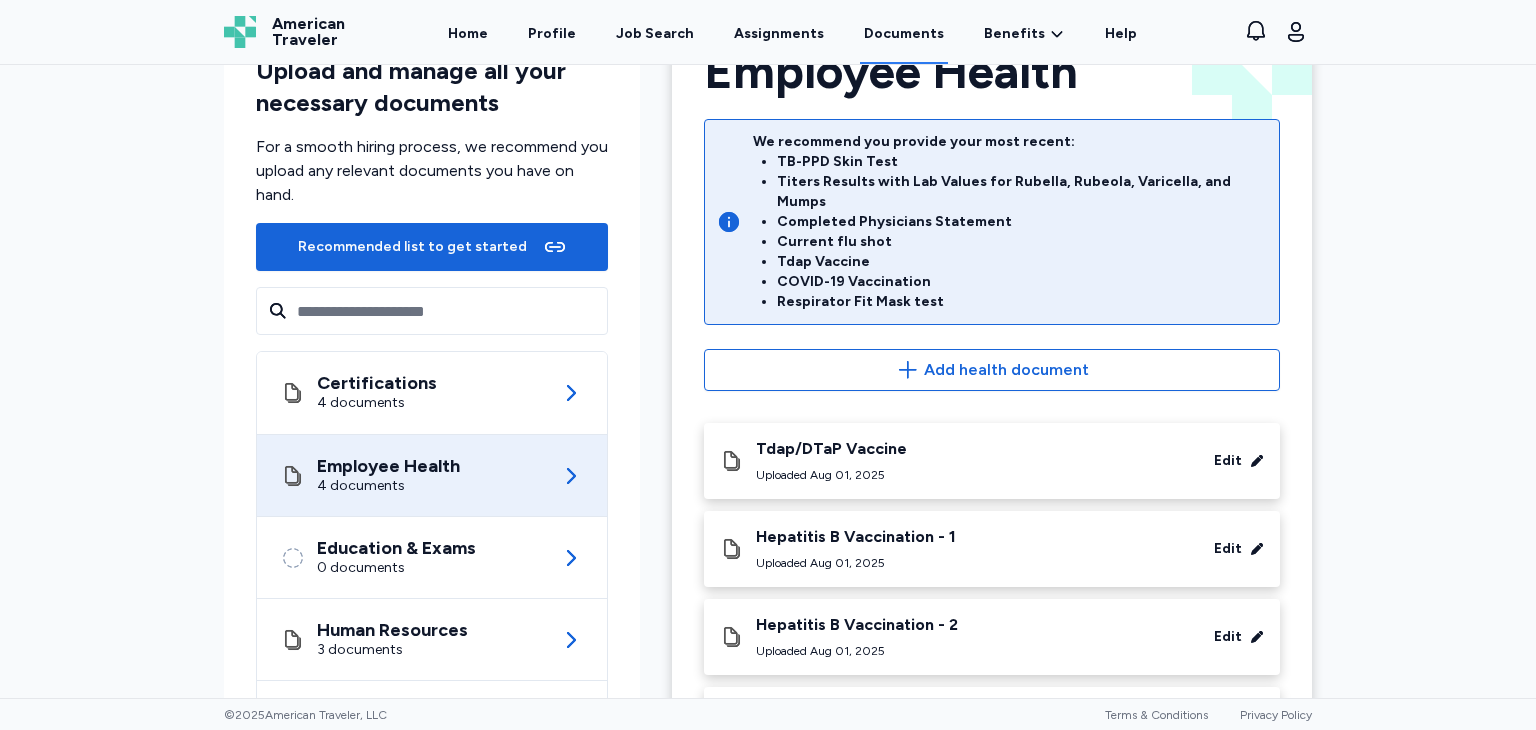 scroll, scrollTop: 81, scrollLeft: 0, axis: vertical 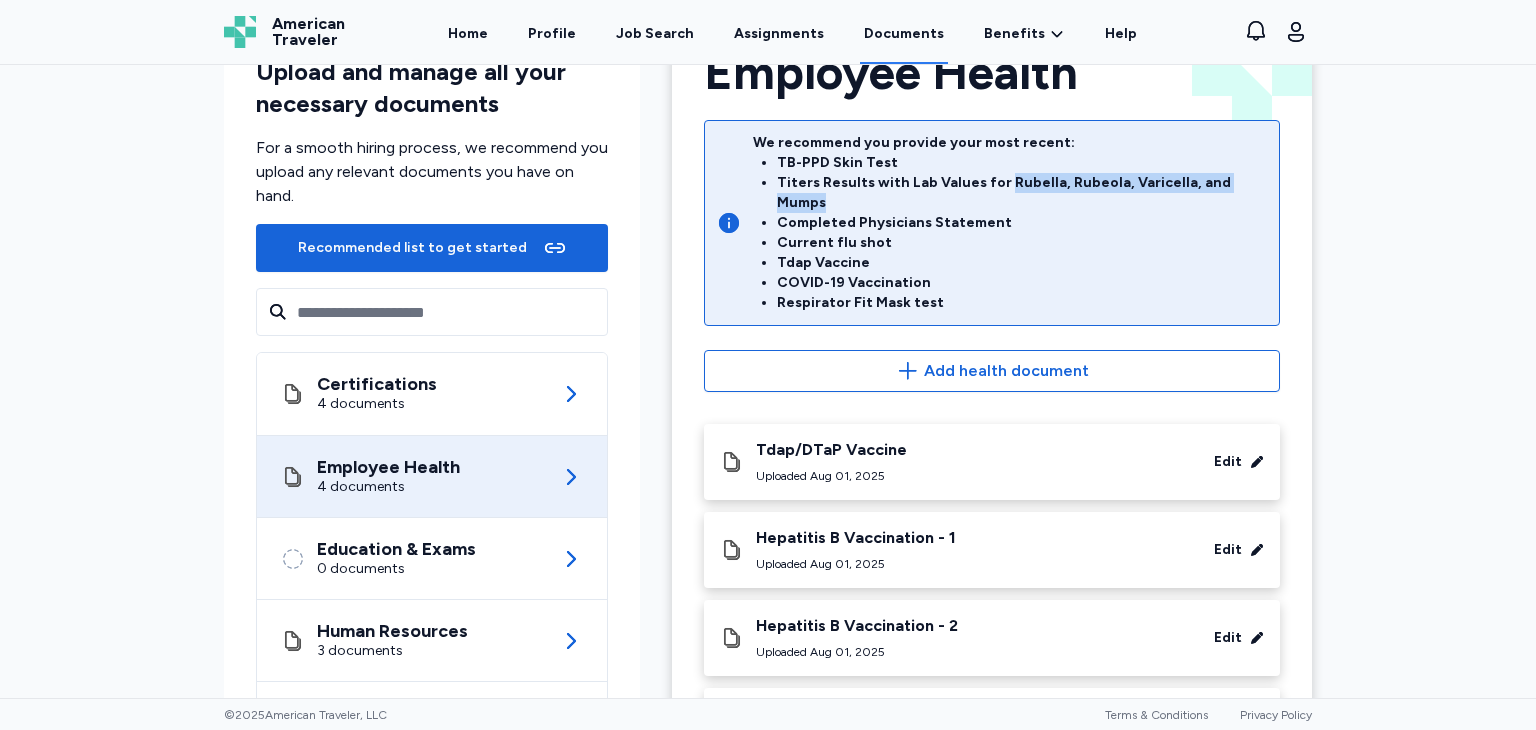 drag, startPoint x: 1239, startPoint y: 189, endPoint x: 990, endPoint y: 190, distance: 249.00201 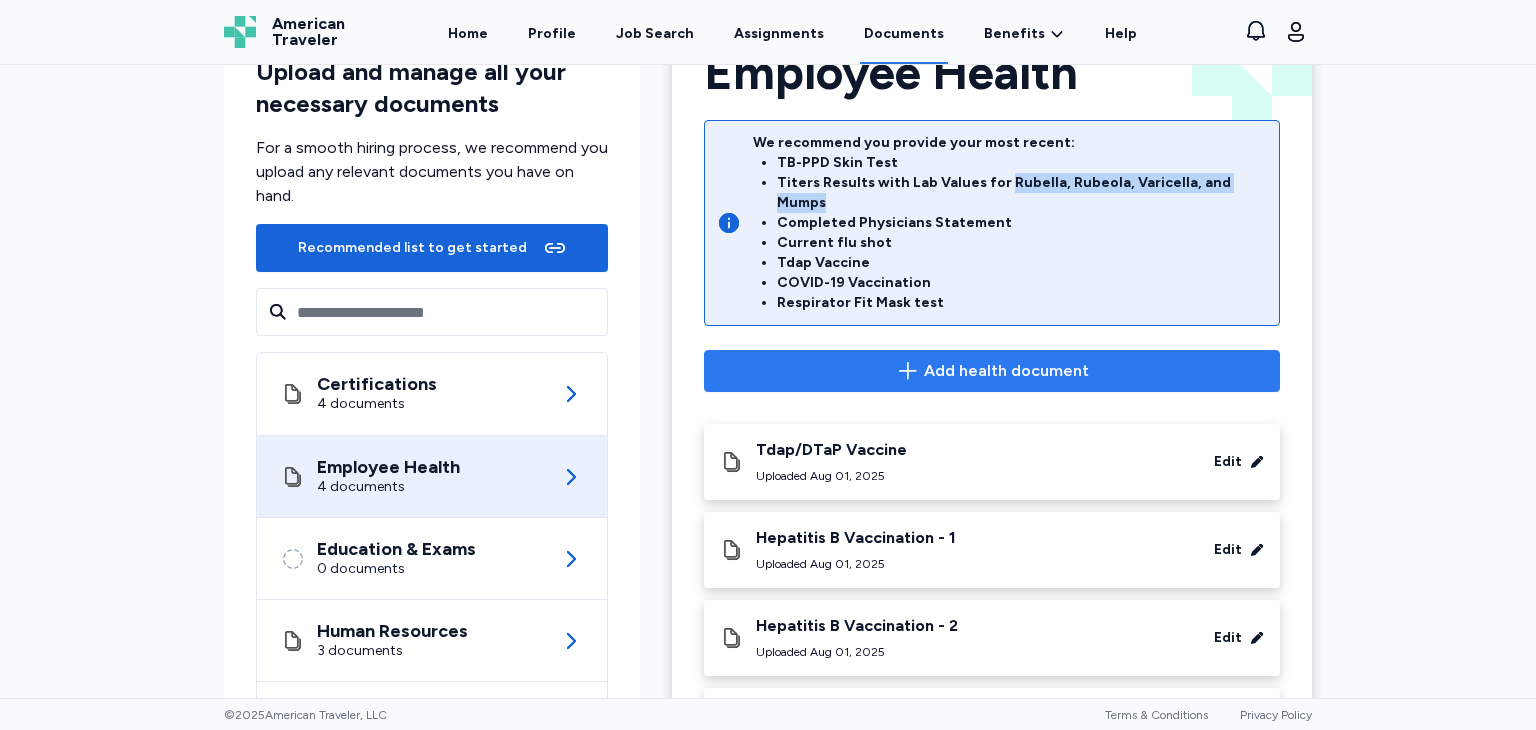 click on "Add health document" at bounding box center (1006, 371) 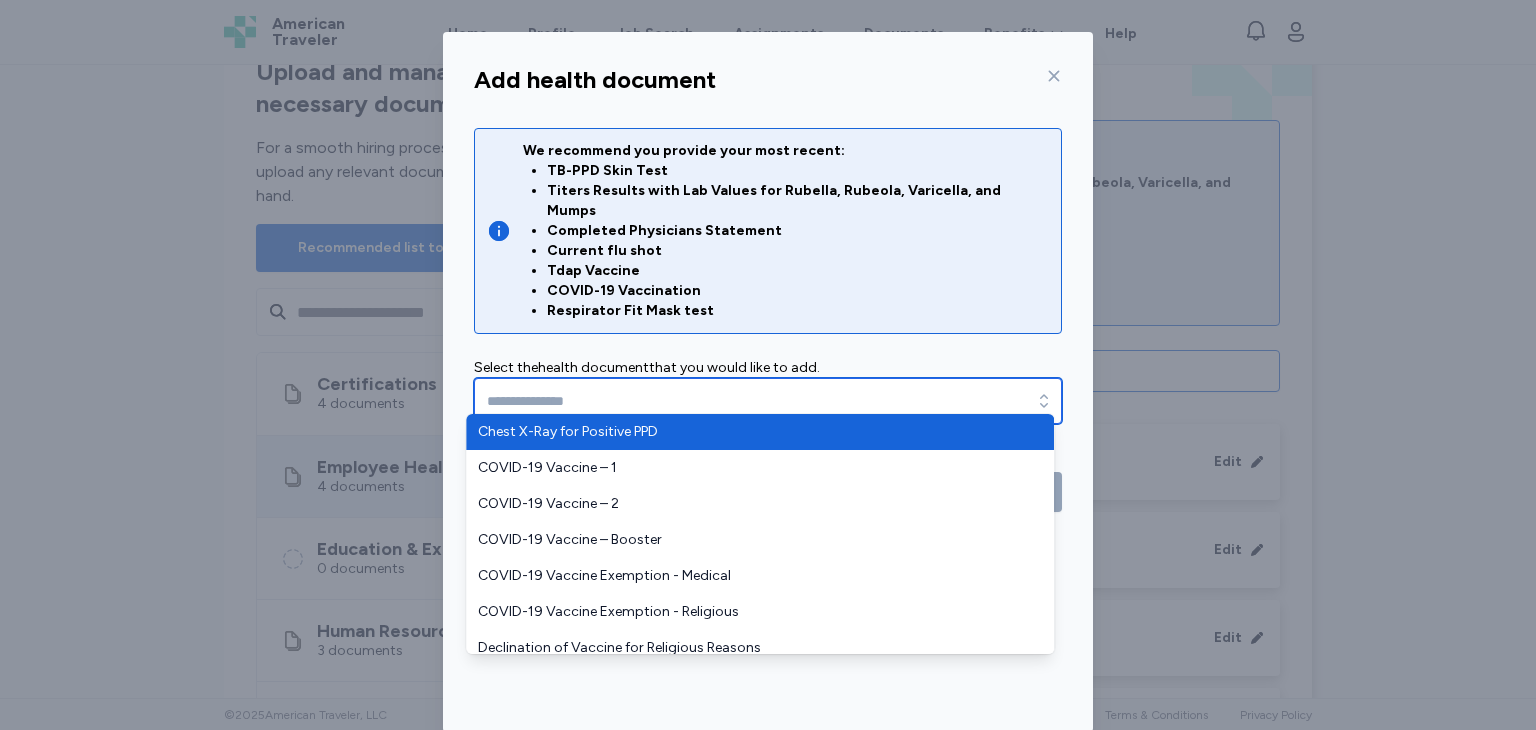 click at bounding box center (768, 401) 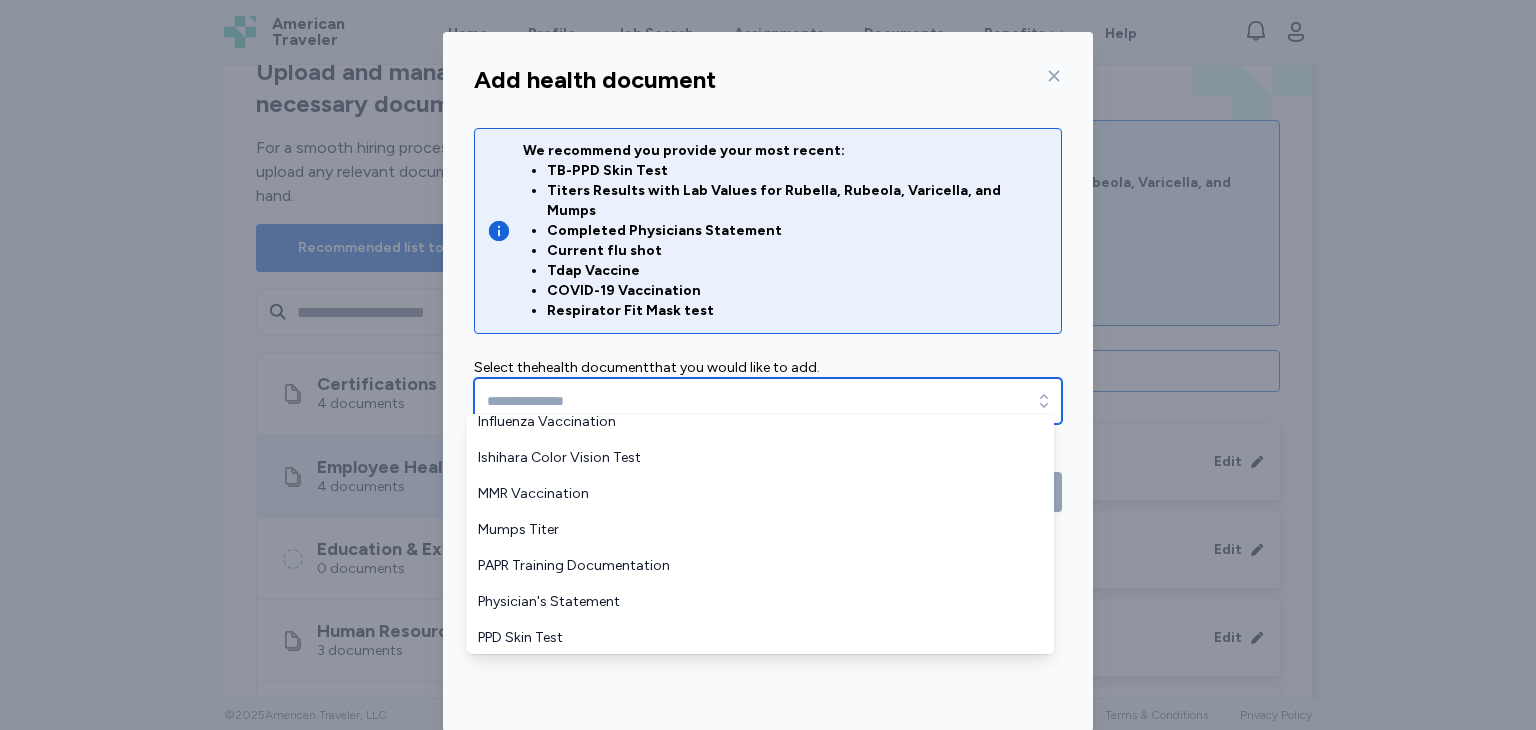 scroll, scrollTop: 443, scrollLeft: 0, axis: vertical 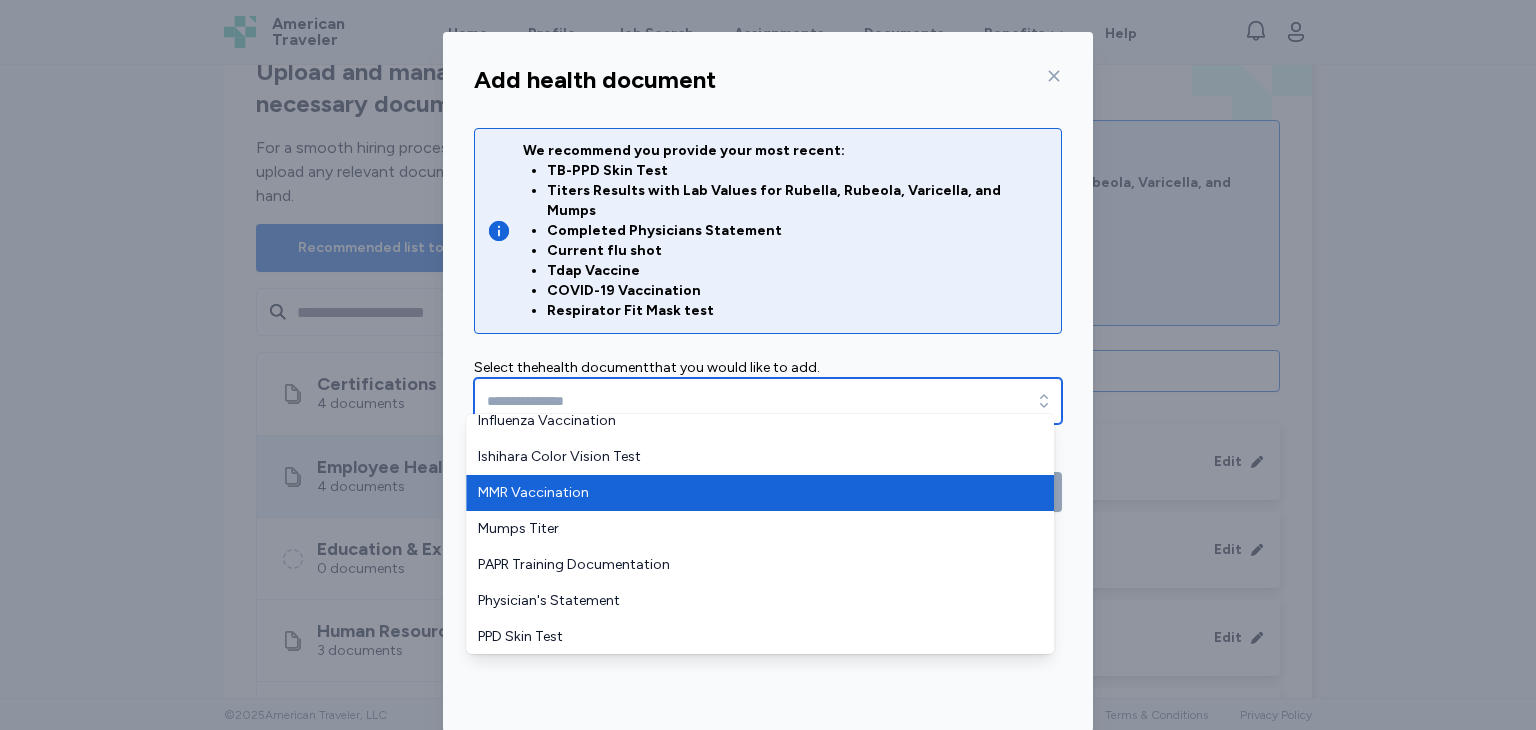 type on "**********" 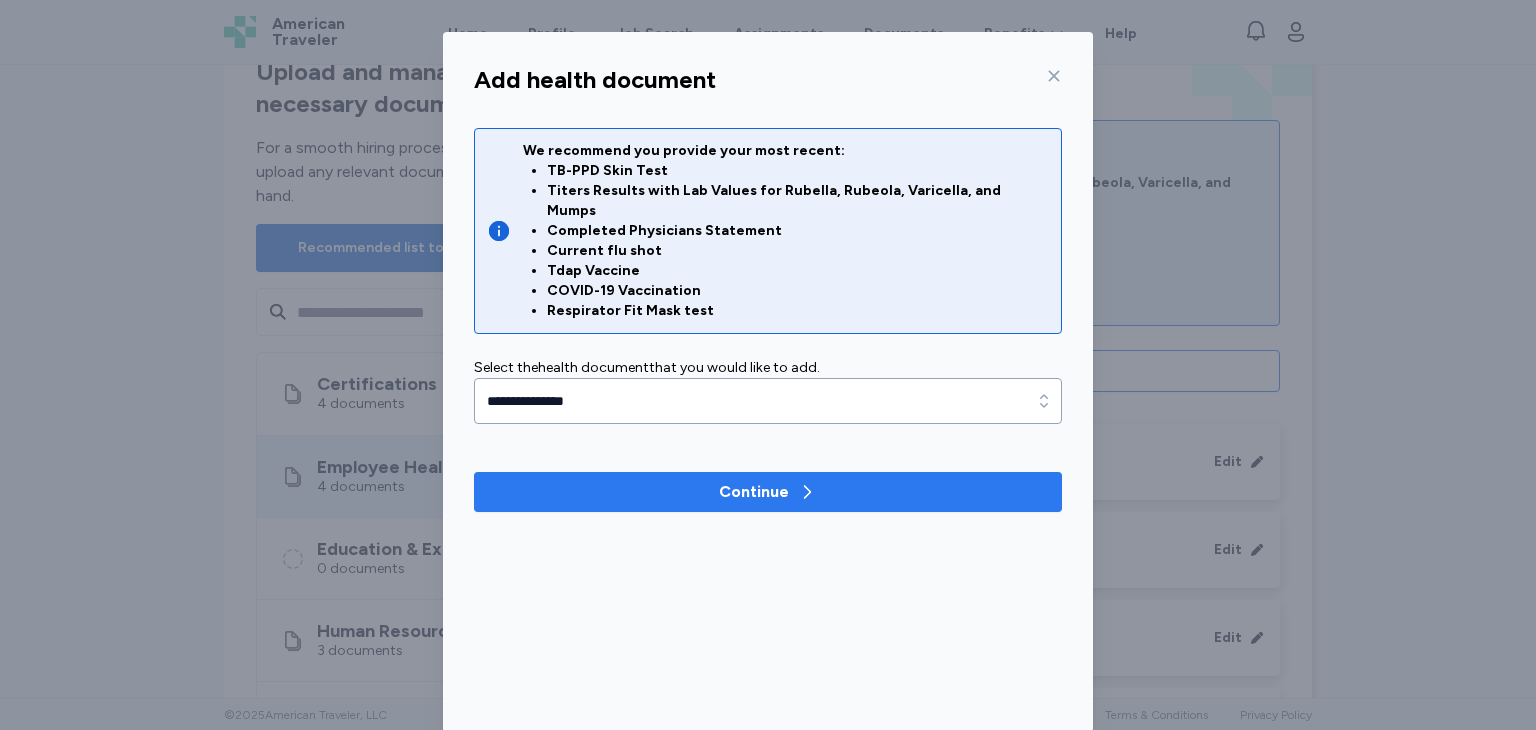 click on "Continue" at bounding box center (768, 492) 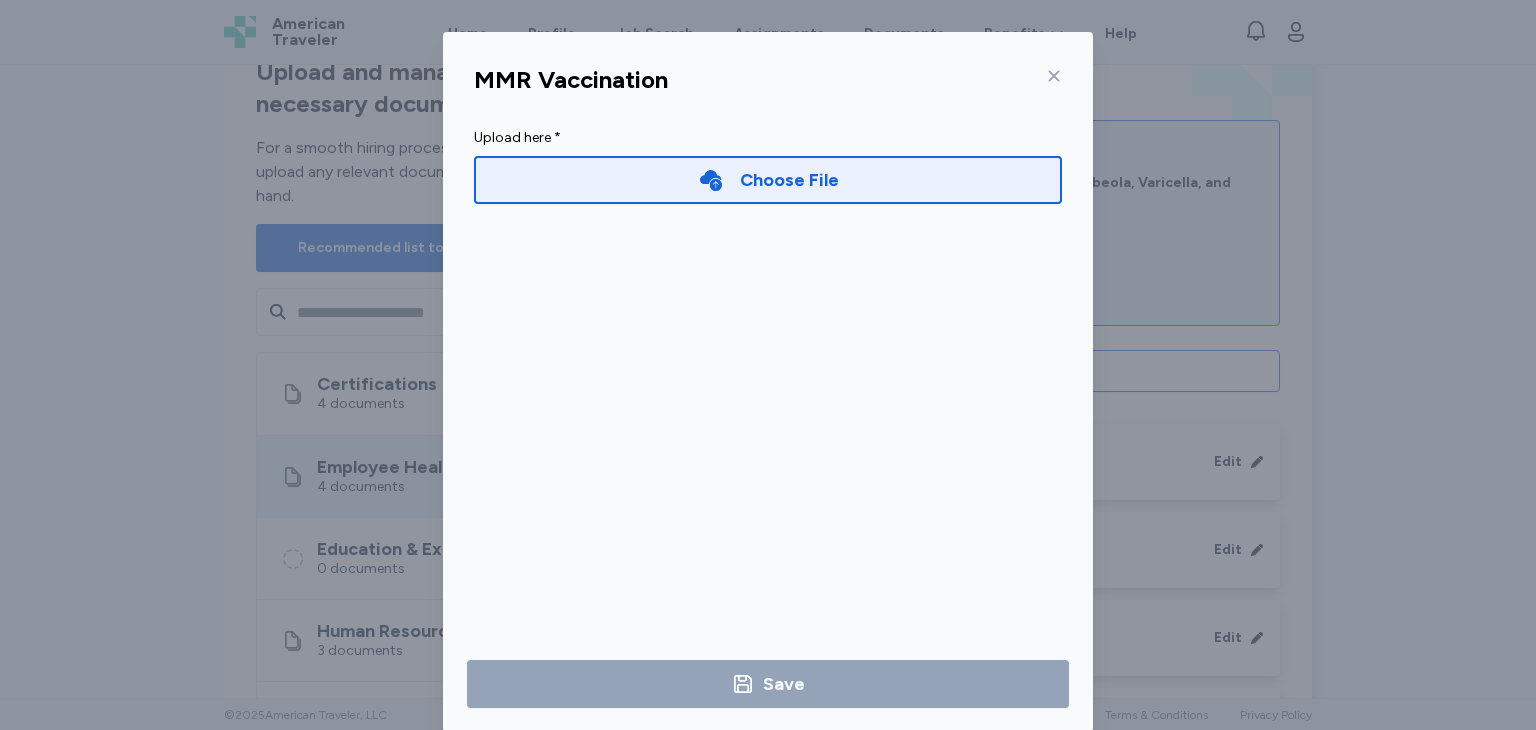 click on "Choose File" at bounding box center (768, 180) 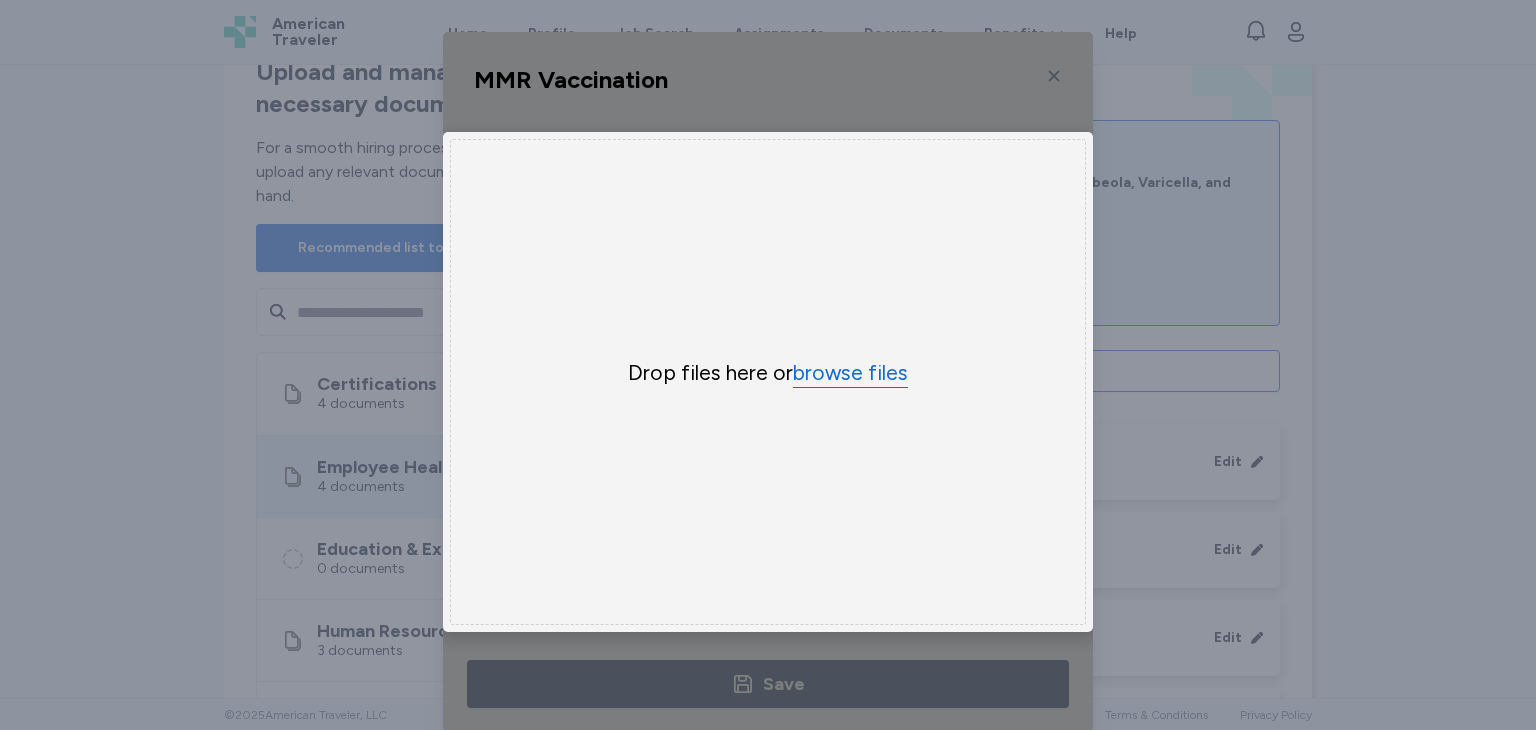 click on "browse files" at bounding box center (850, 373) 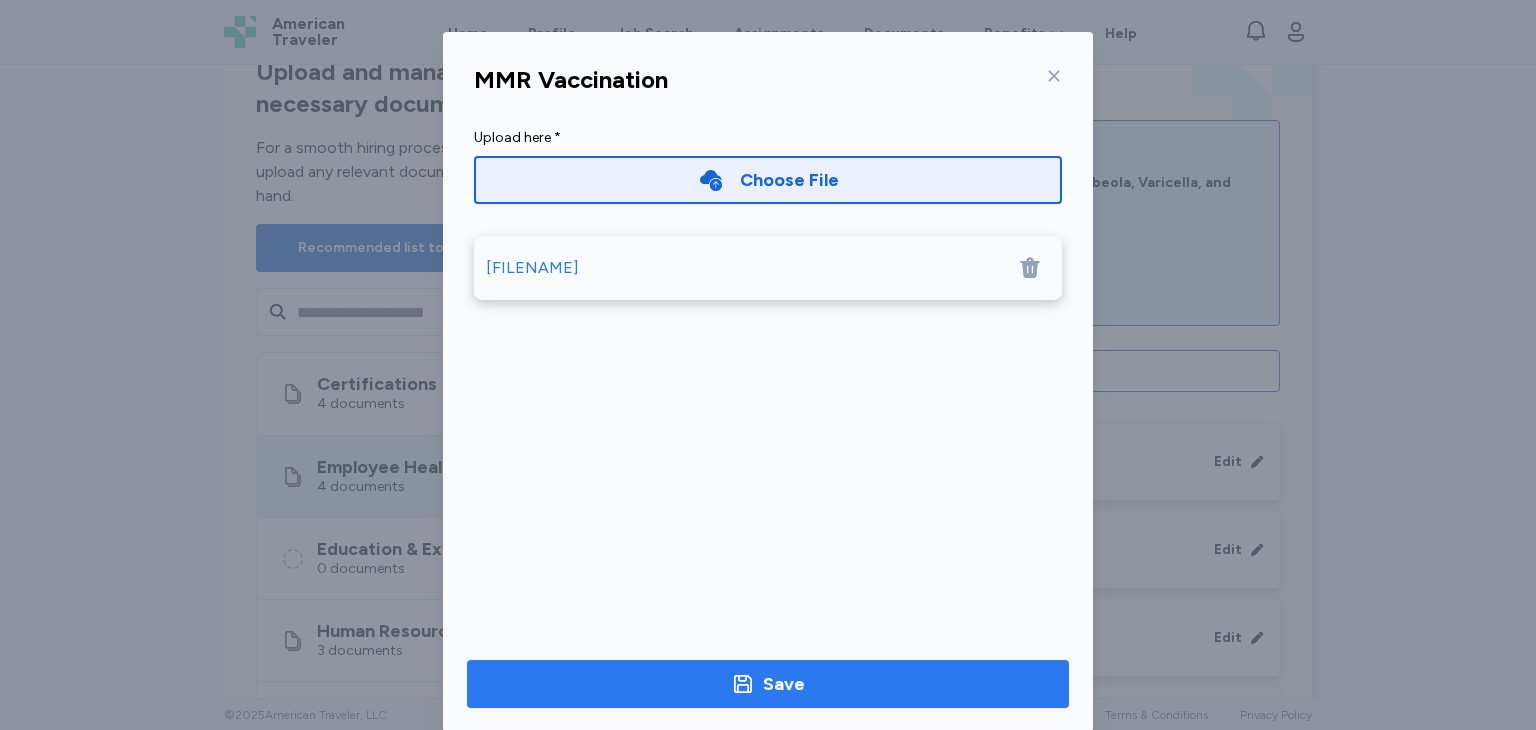 click on "Save" at bounding box center [768, 684] 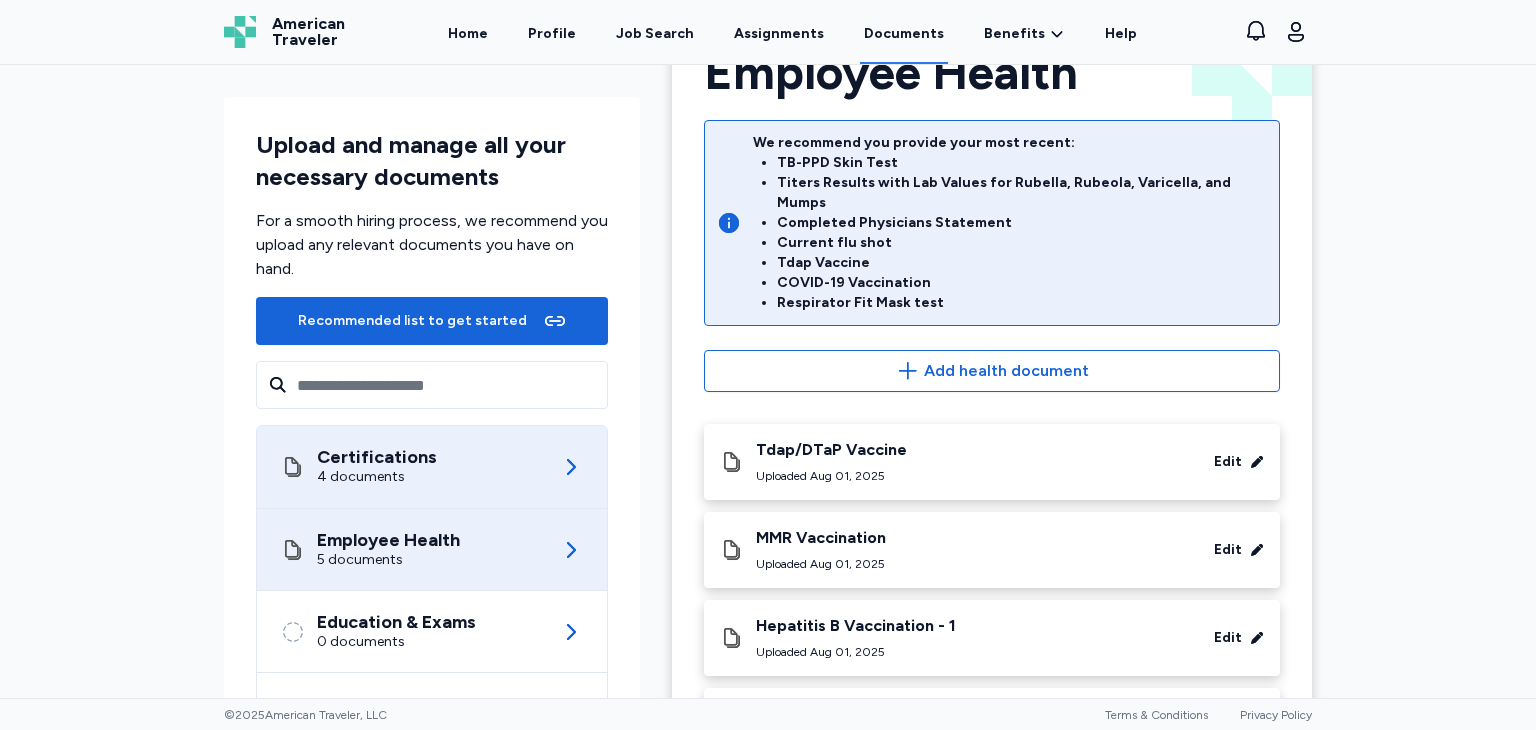 click on "Certifications 4   documents" at bounding box center (432, 467) 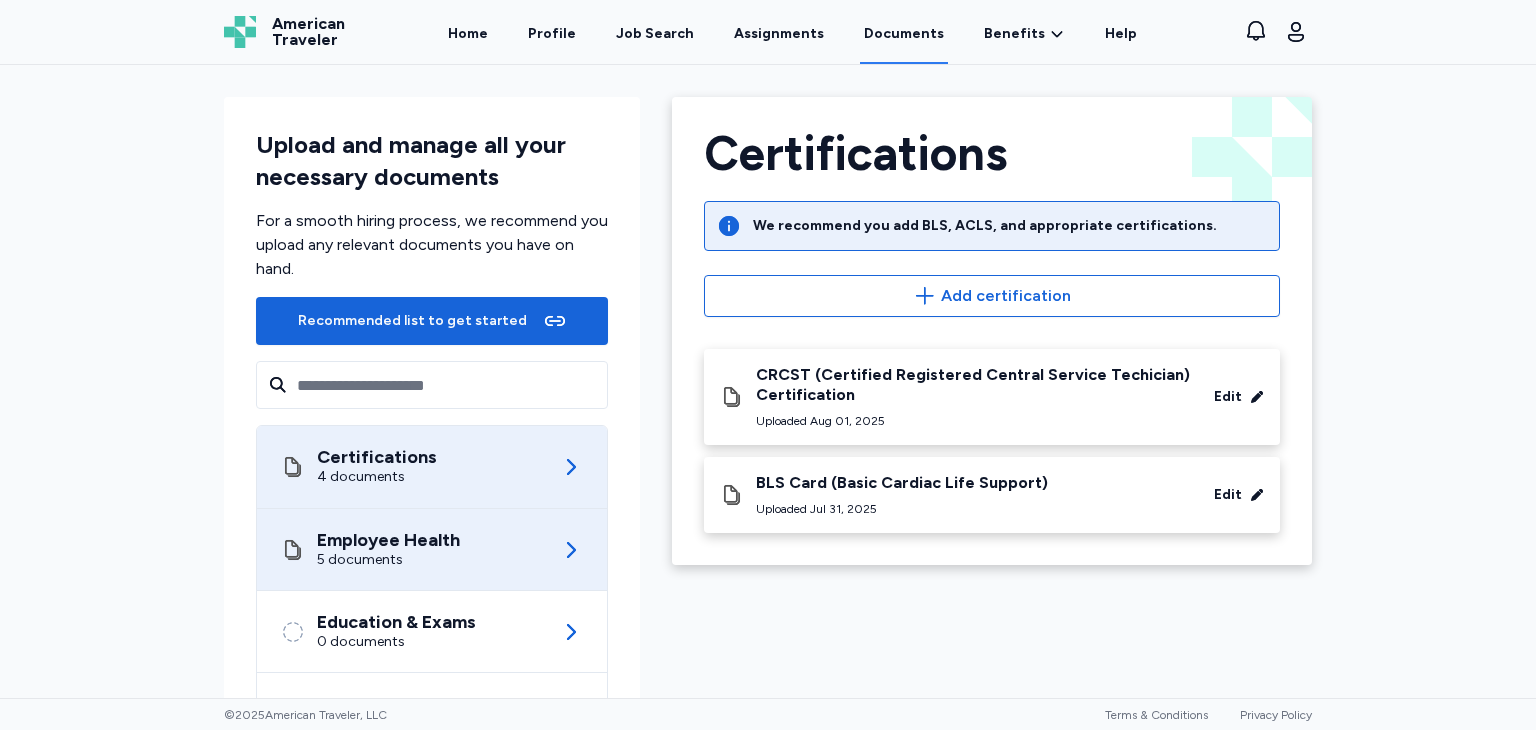 click on "5   documents" at bounding box center (388, 560) 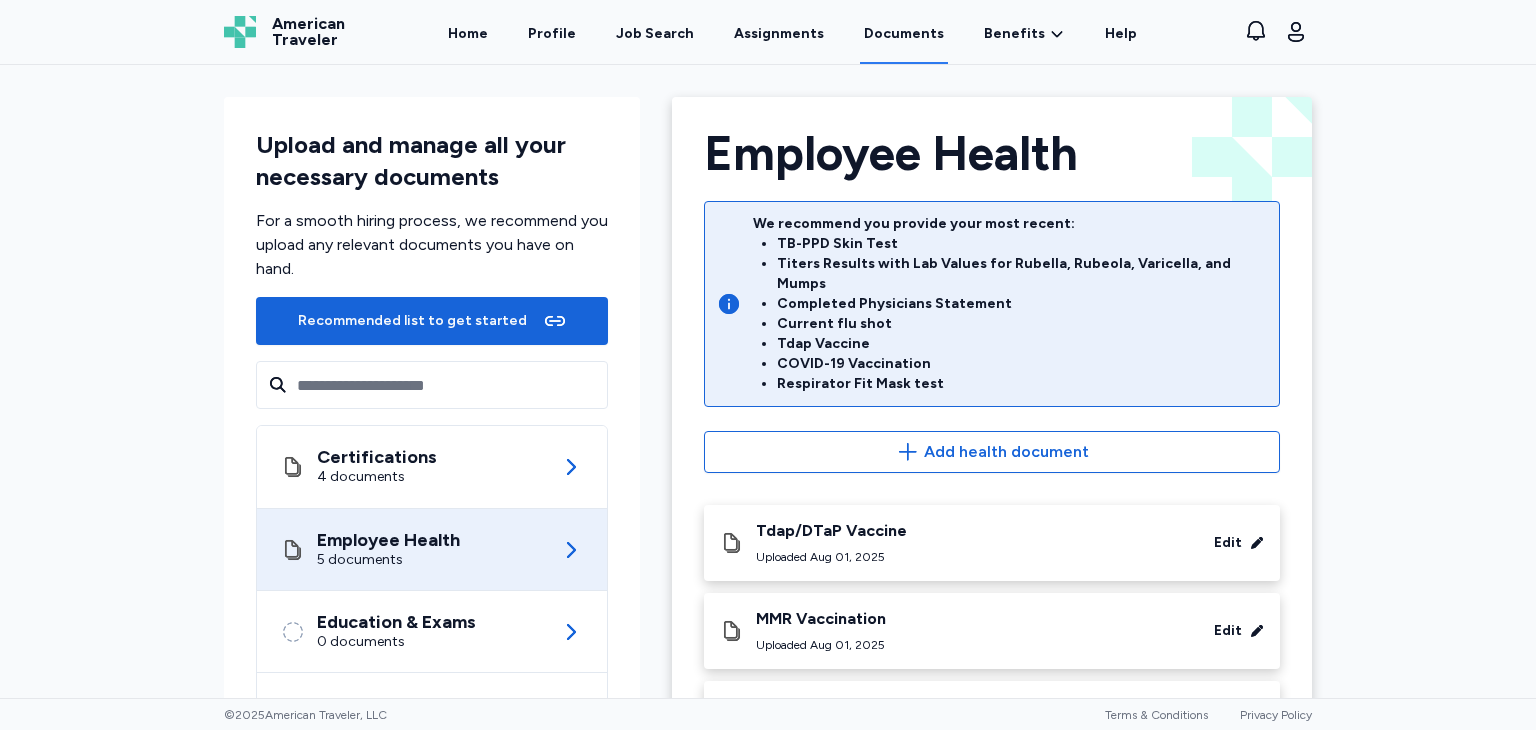 scroll, scrollTop: 262, scrollLeft: 0, axis: vertical 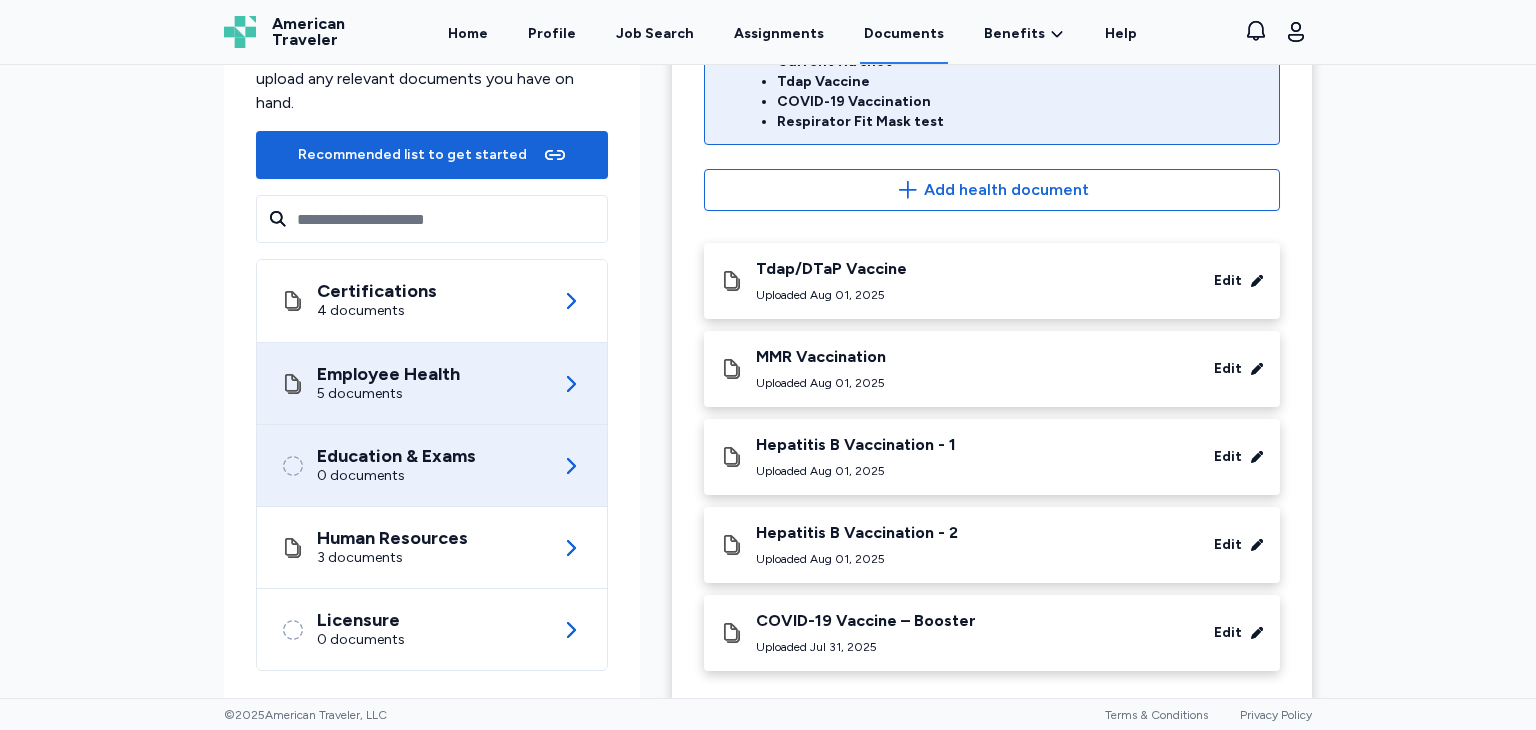 click on "Education & Exams" at bounding box center (396, 456) 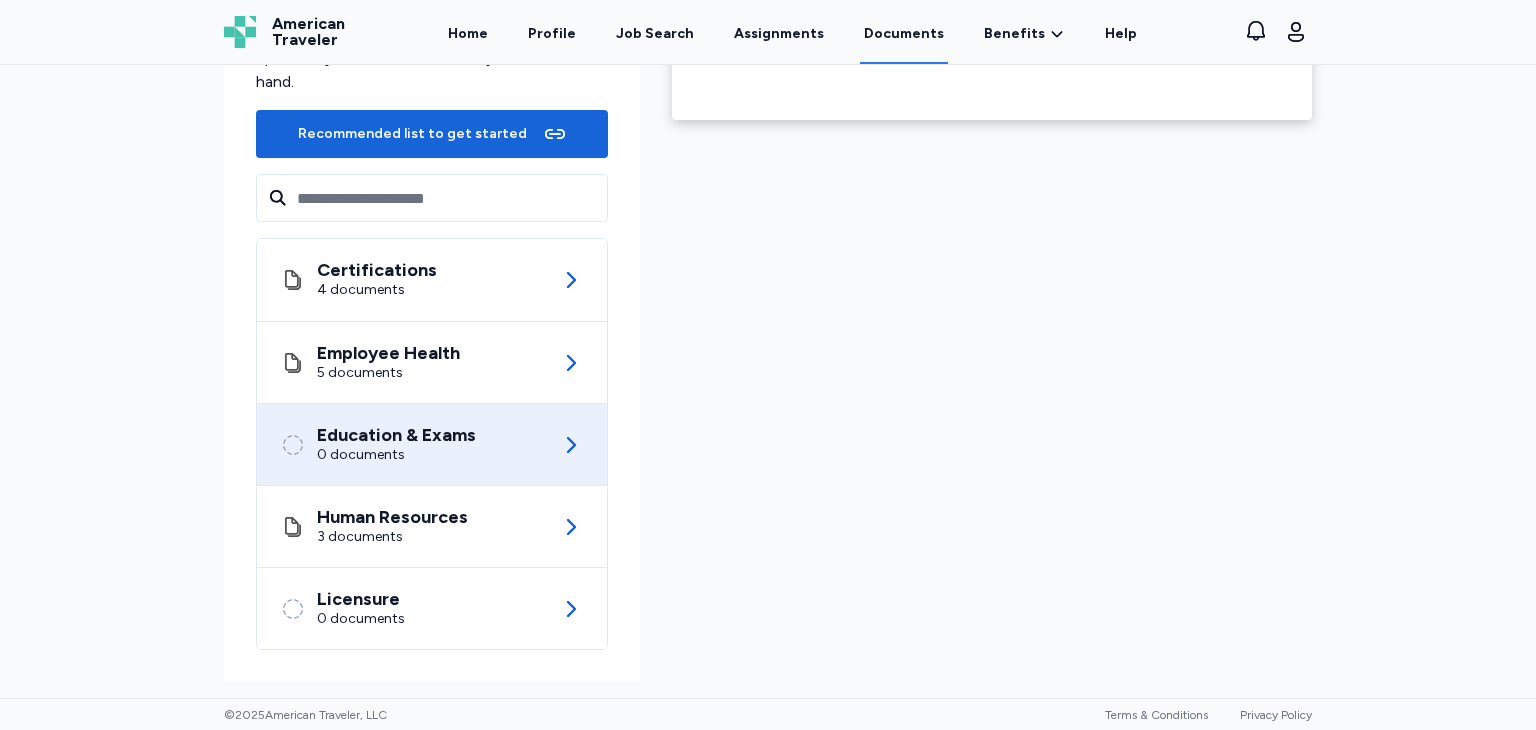 scroll, scrollTop: 52, scrollLeft: 0, axis: vertical 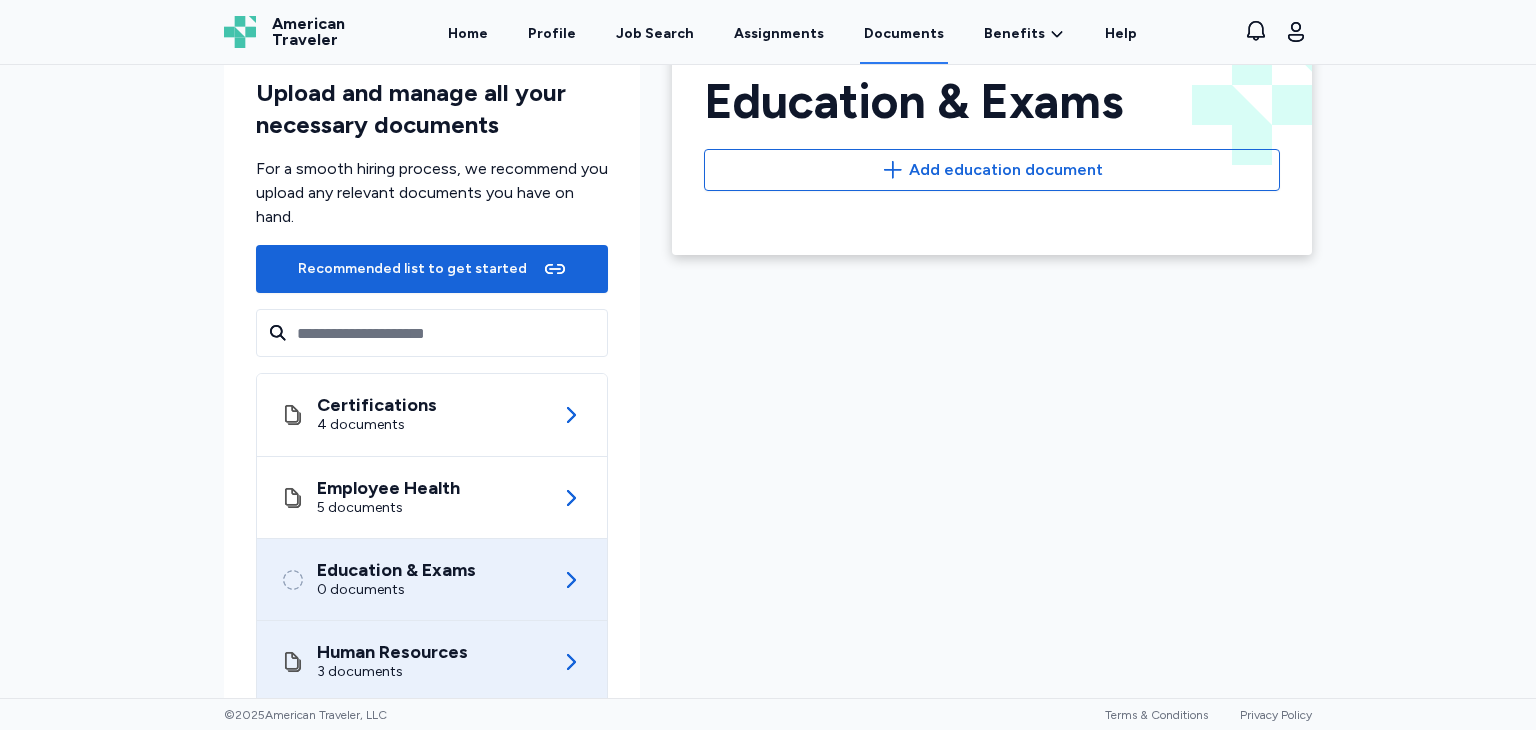 click on "Human Resources" at bounding box center [392, 652] 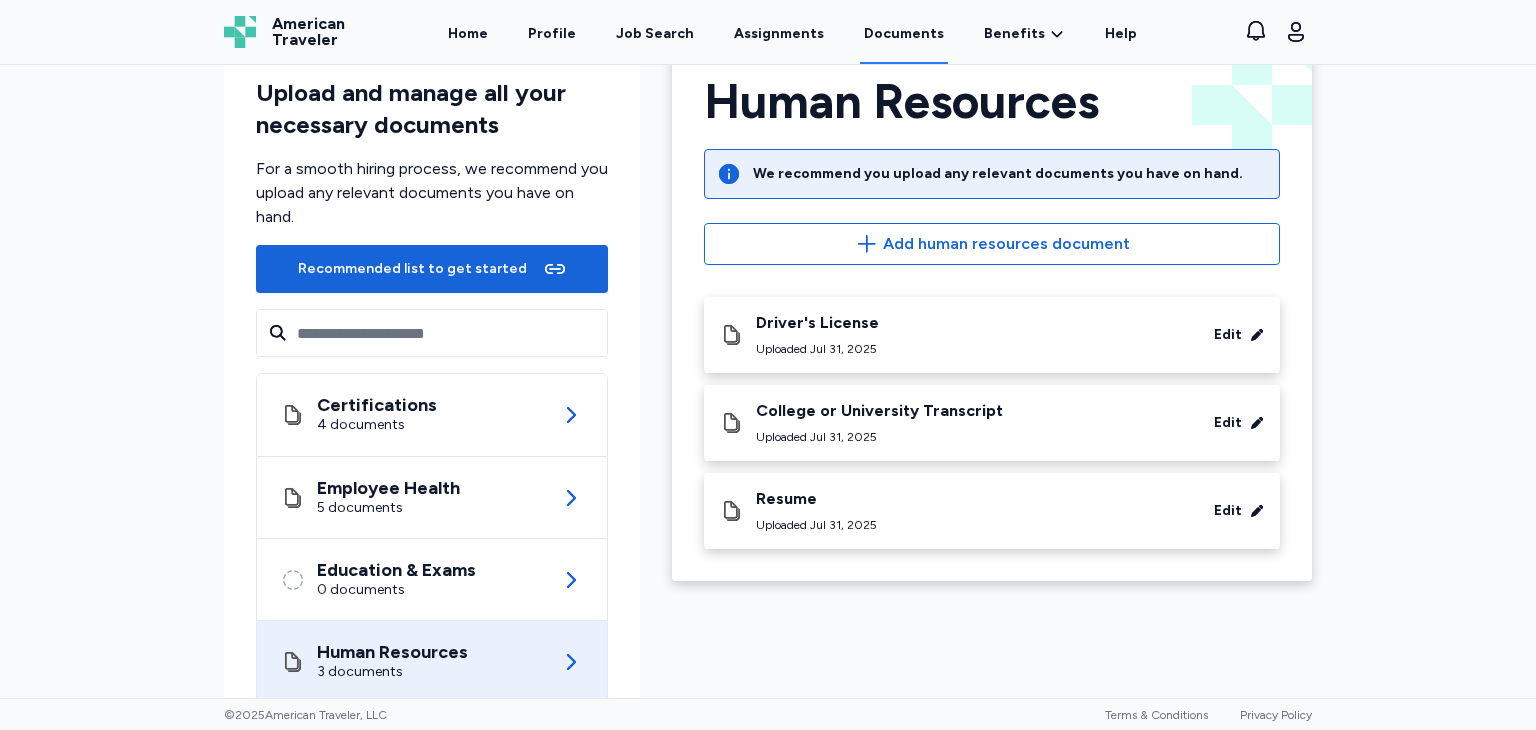 scroll, scrollTop: 0, scrollLeft: 0, axis: both 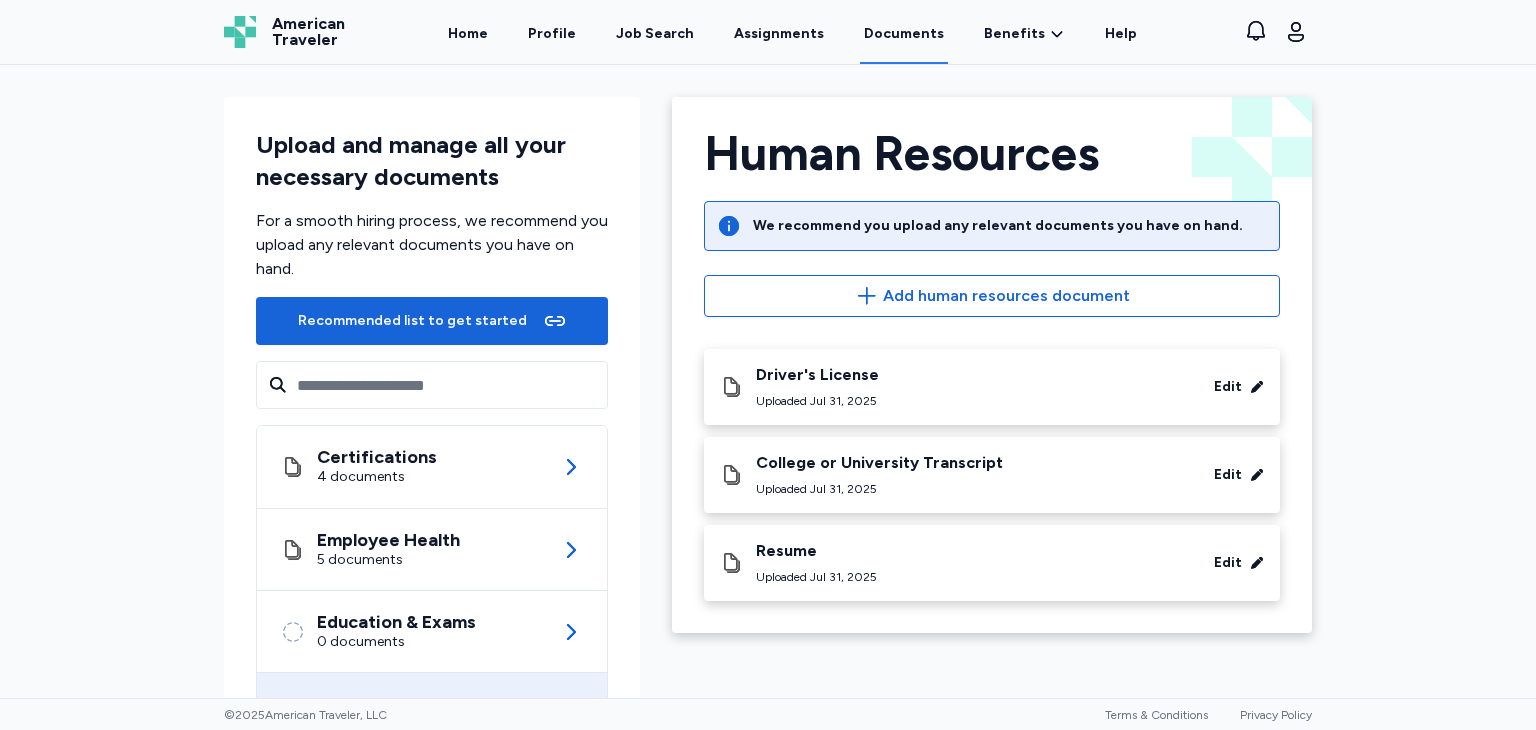 click on "College or University Transcript Uploaded Jul 31, 2025 Edit" at bounding box center (992, 475) 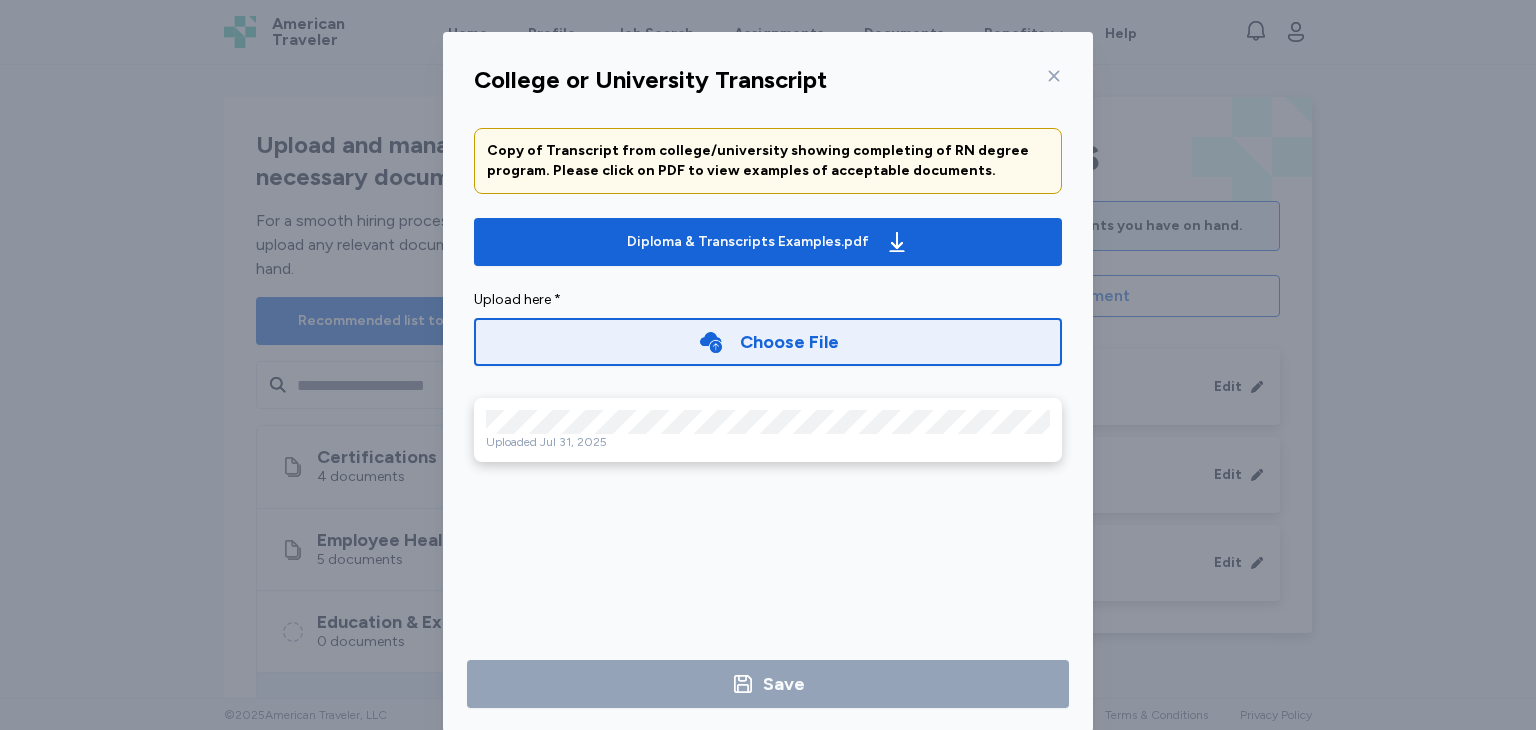 click 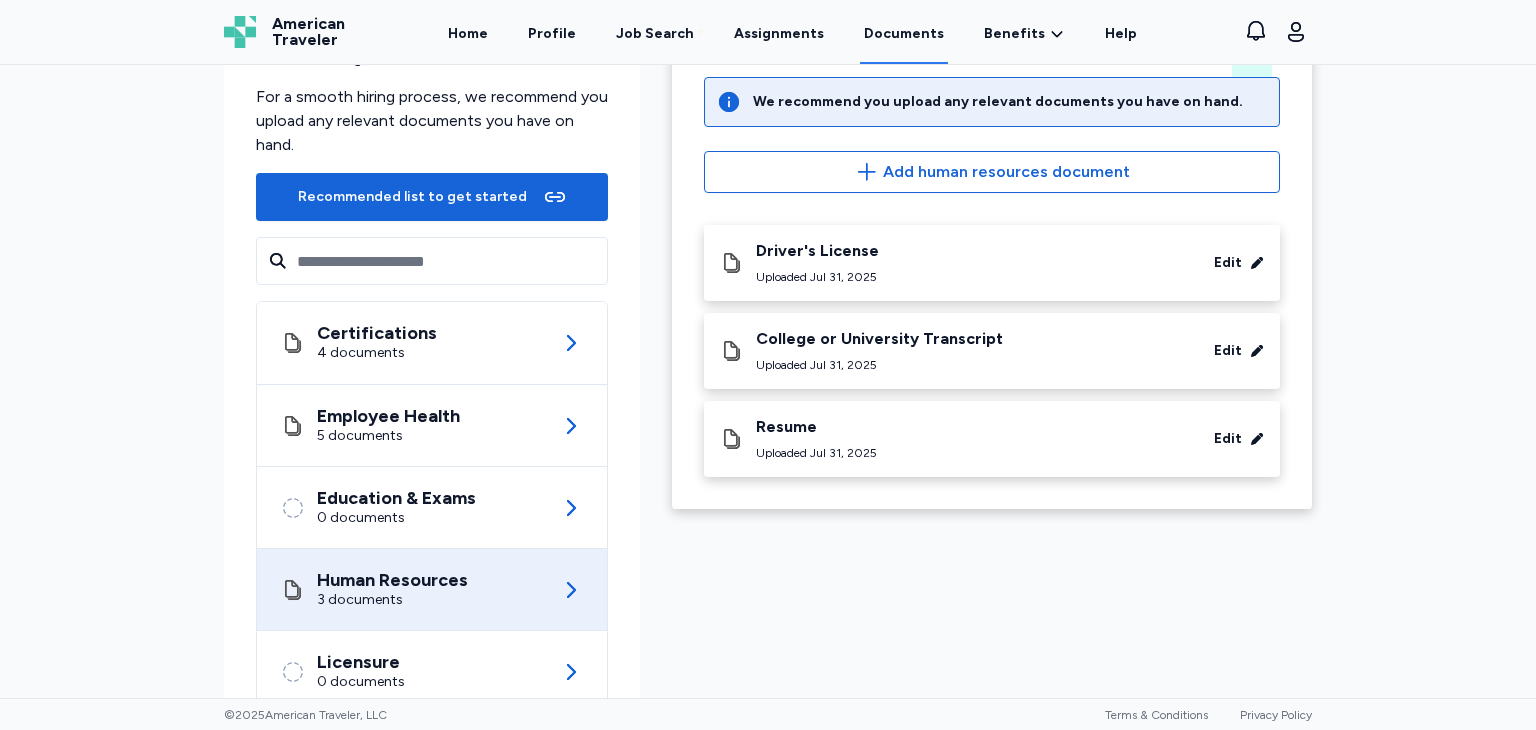 scroll, scrollTop: 187, scrollLeft: 0, axis: vertical 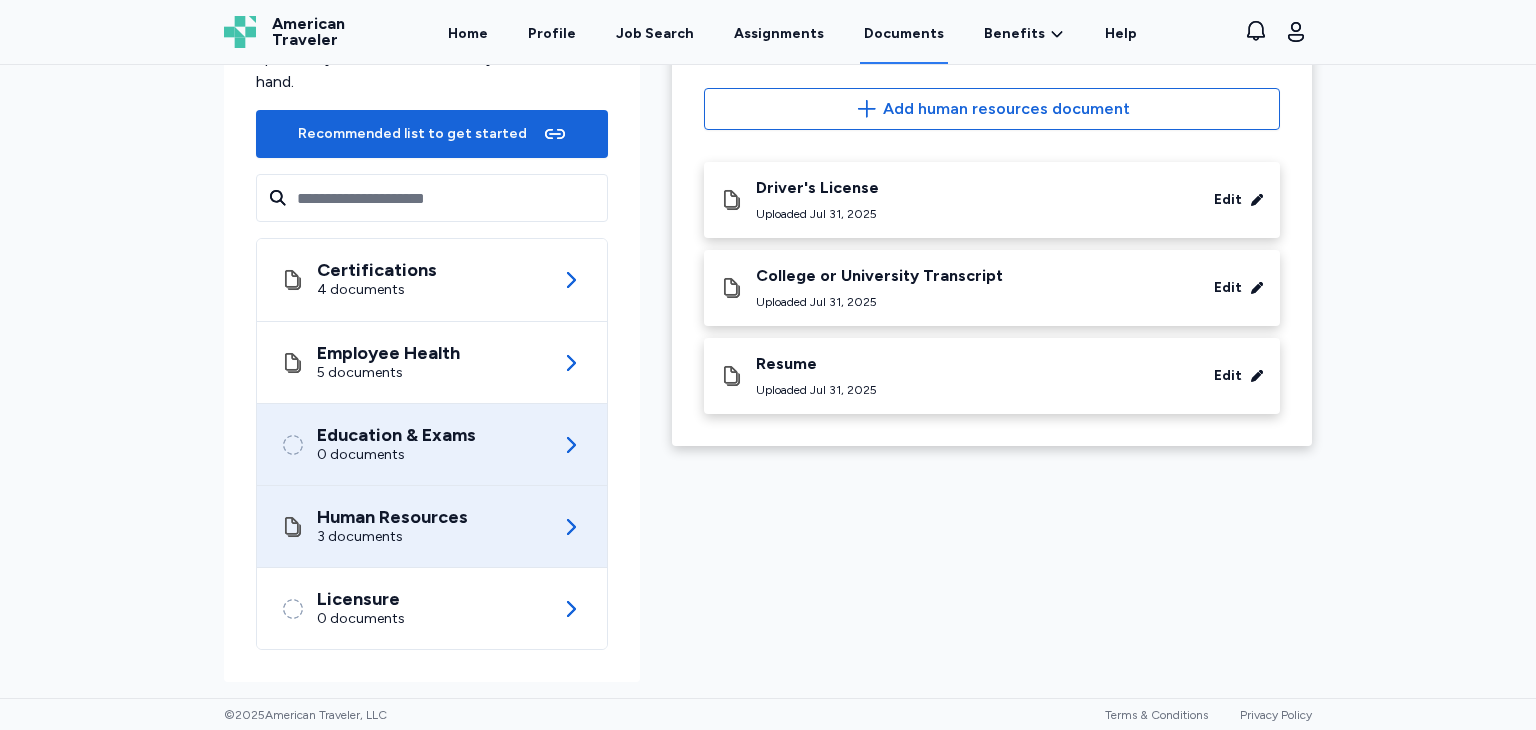 click on "Education & Exams 0   documents" at bounding box center [432, 444] 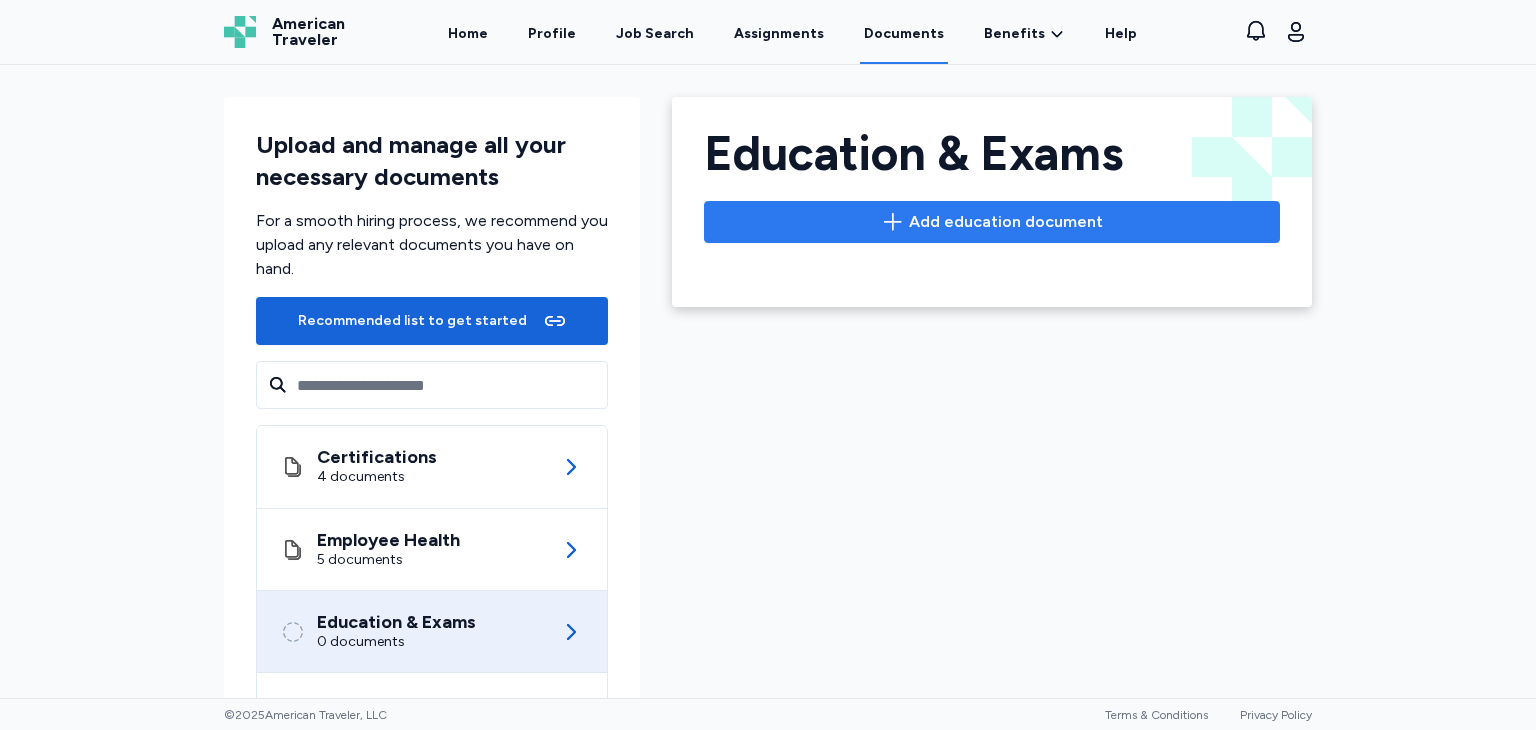 click on "Add education document" at bounding box center (1006, 222) 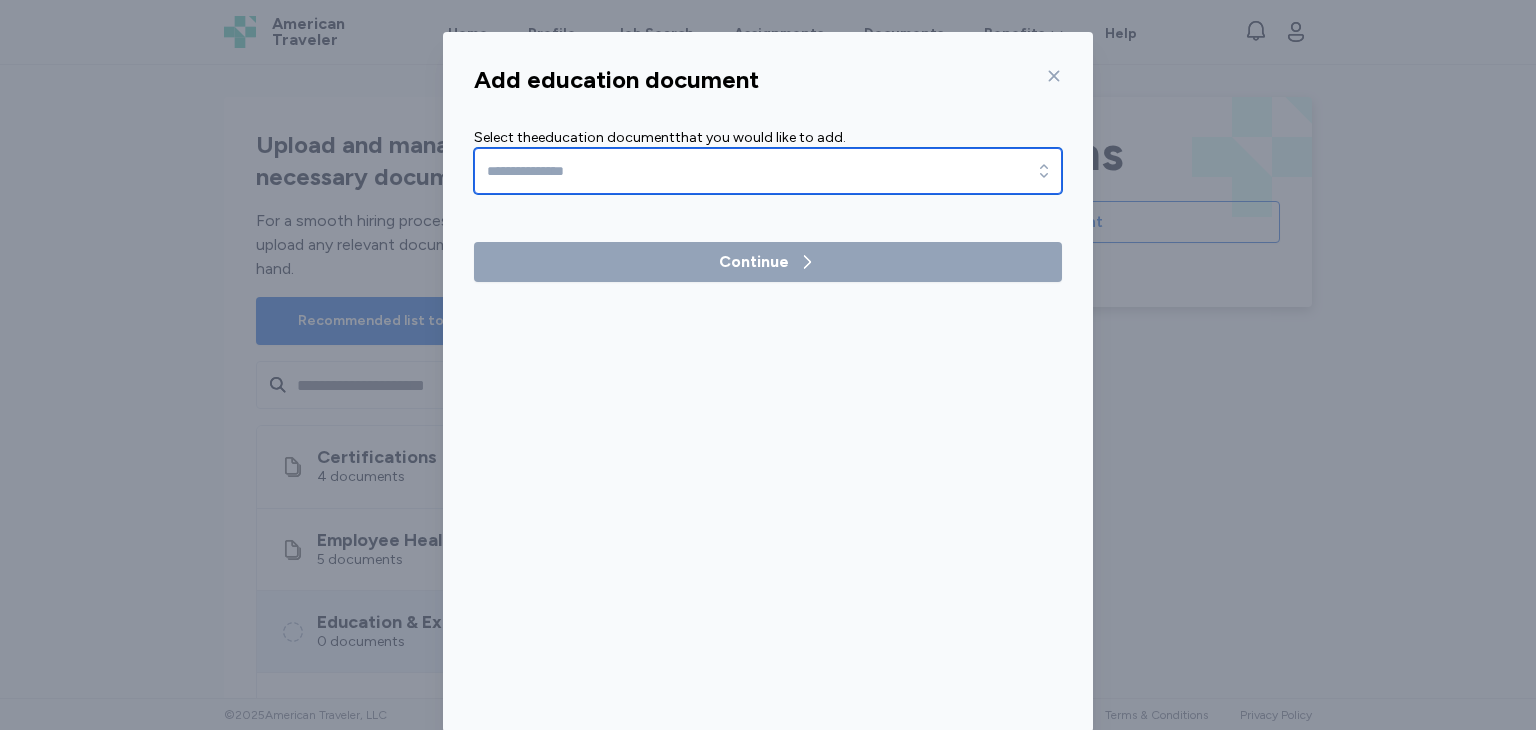 click at bounding box center (768, 171) 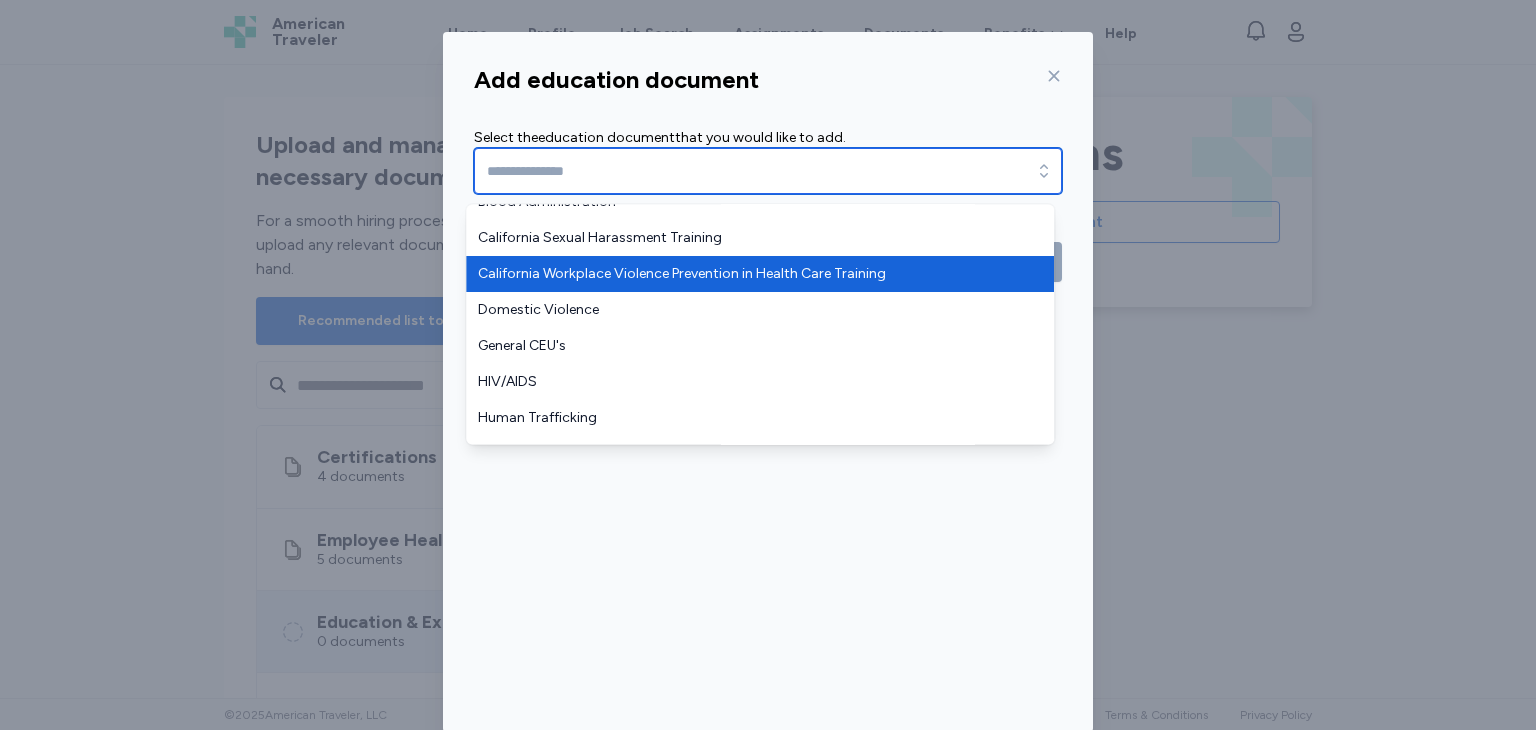 scroll, scrollTop: 0, scrollLeft: 0, axis: both 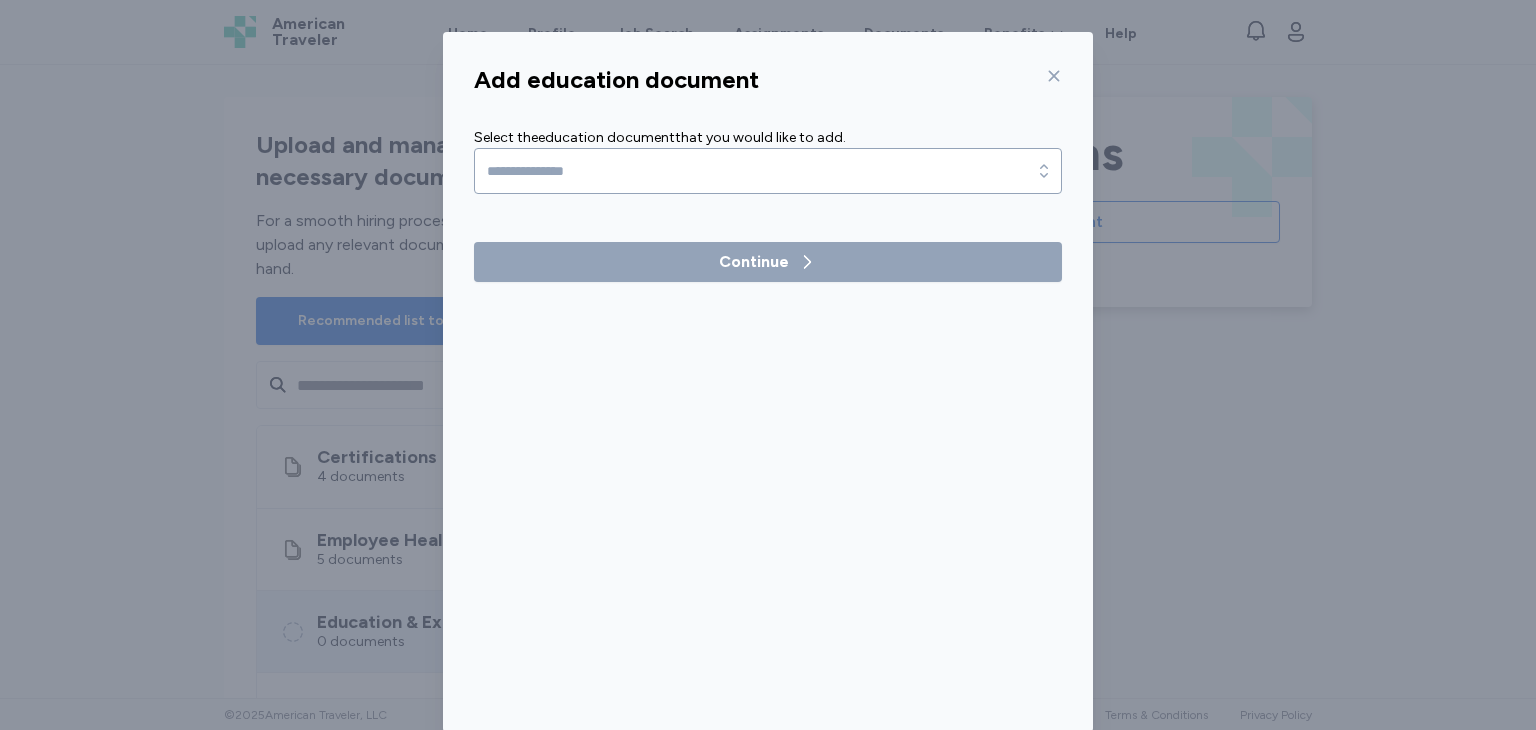 click on "Add education document Select the  education document  that you would like to add. Continue" at bounding box center [768, 394] 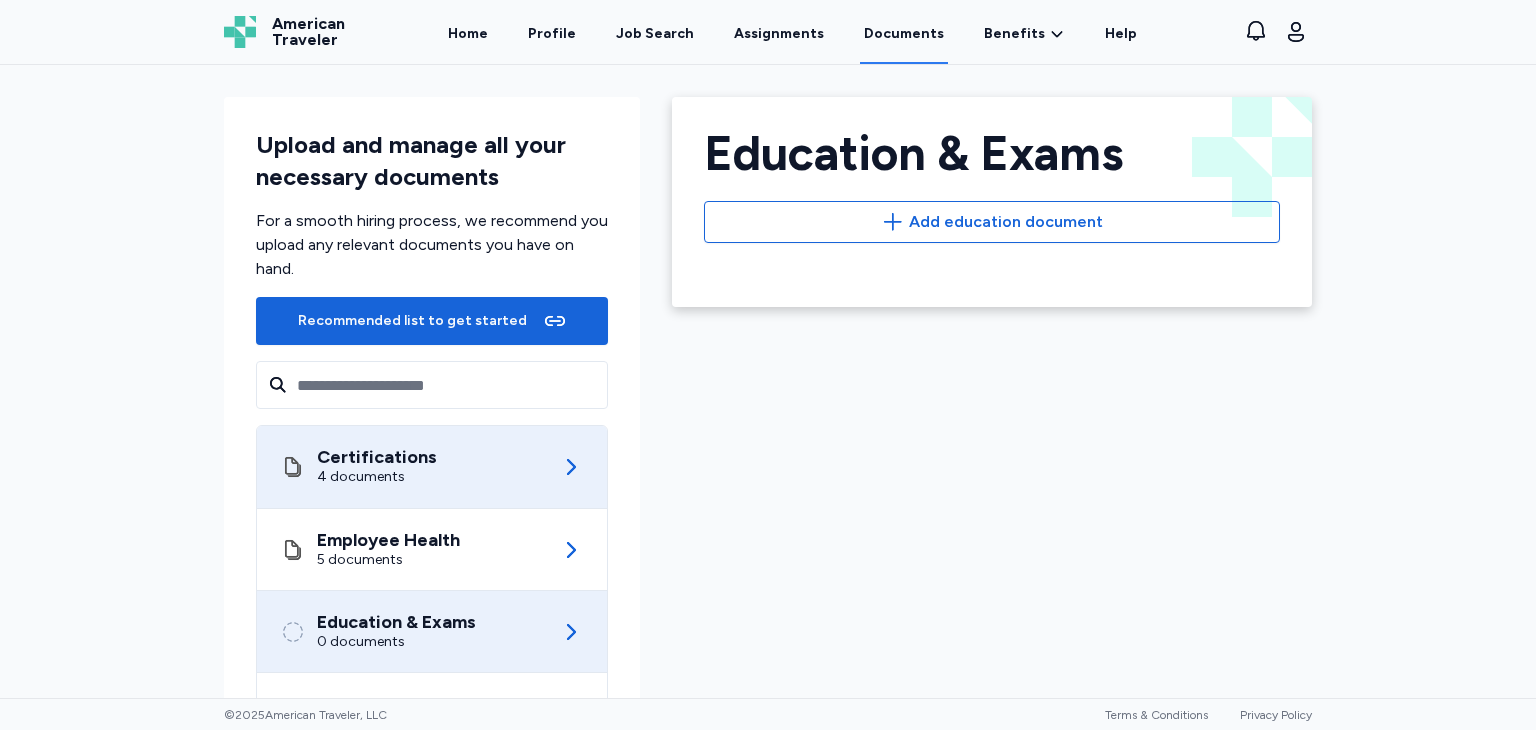 click on "Certifications 4   documents" at bounding box center (432, 467) 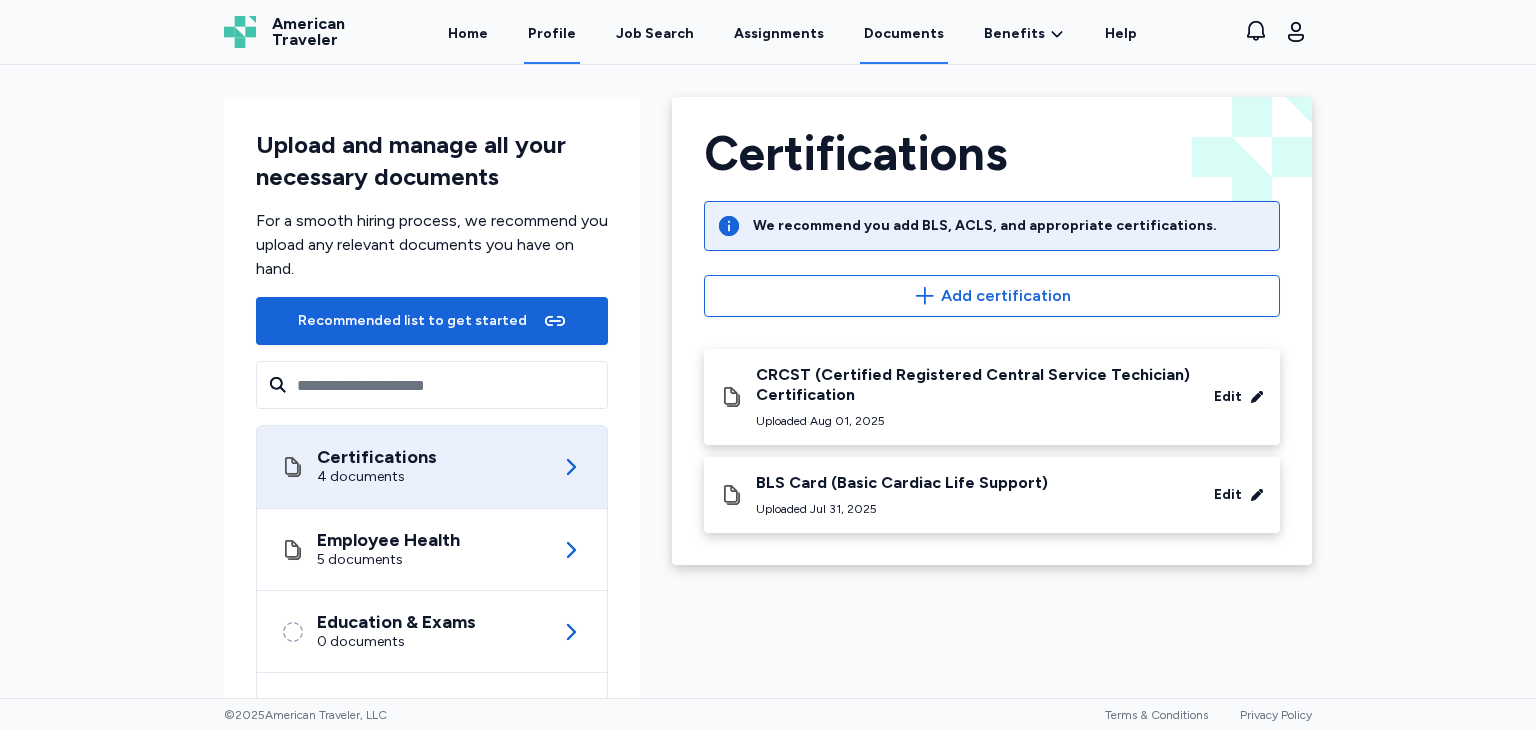 click on "Profile" at bounding box center [552, 33] 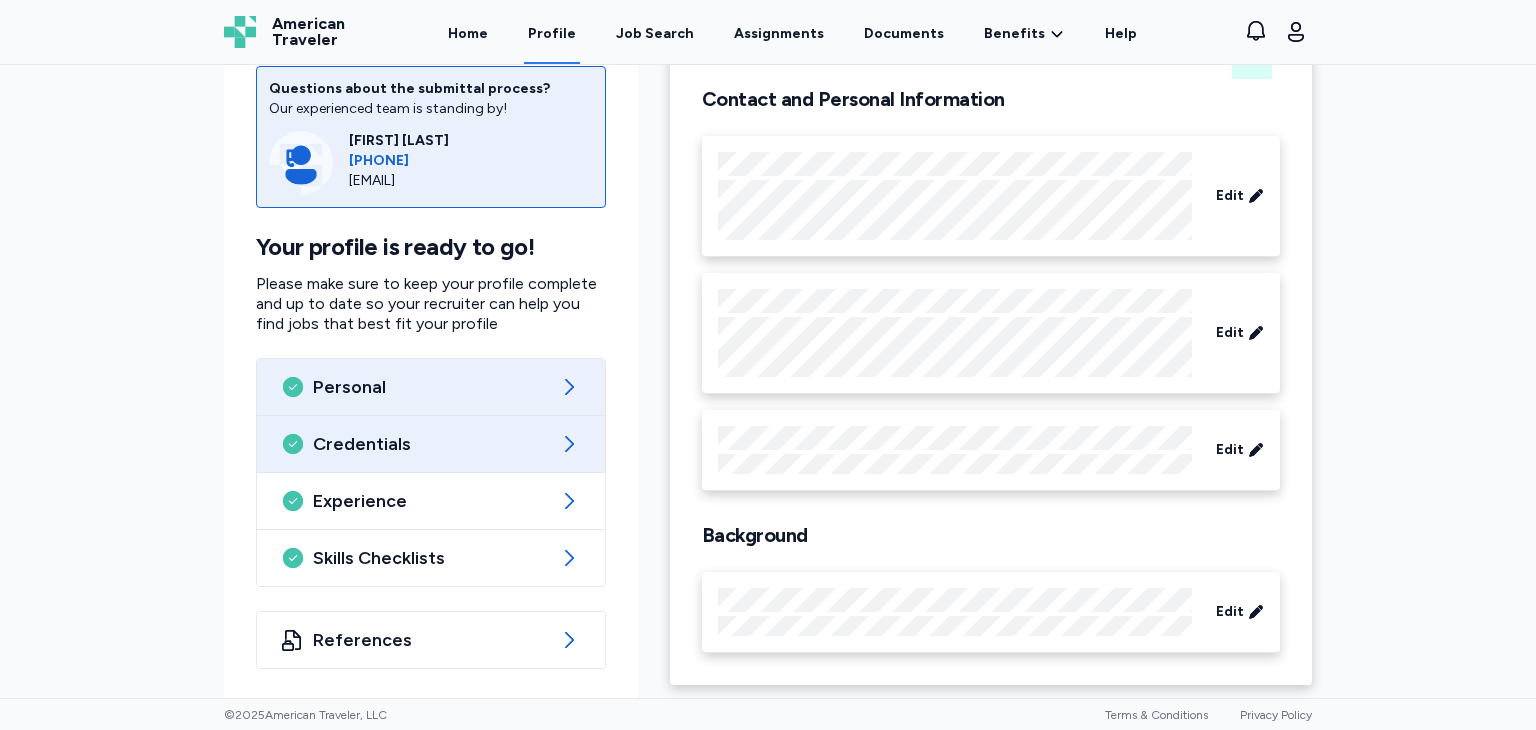 scroll, scrollTop: 140, scrollLeft: 0, axis: vertical 